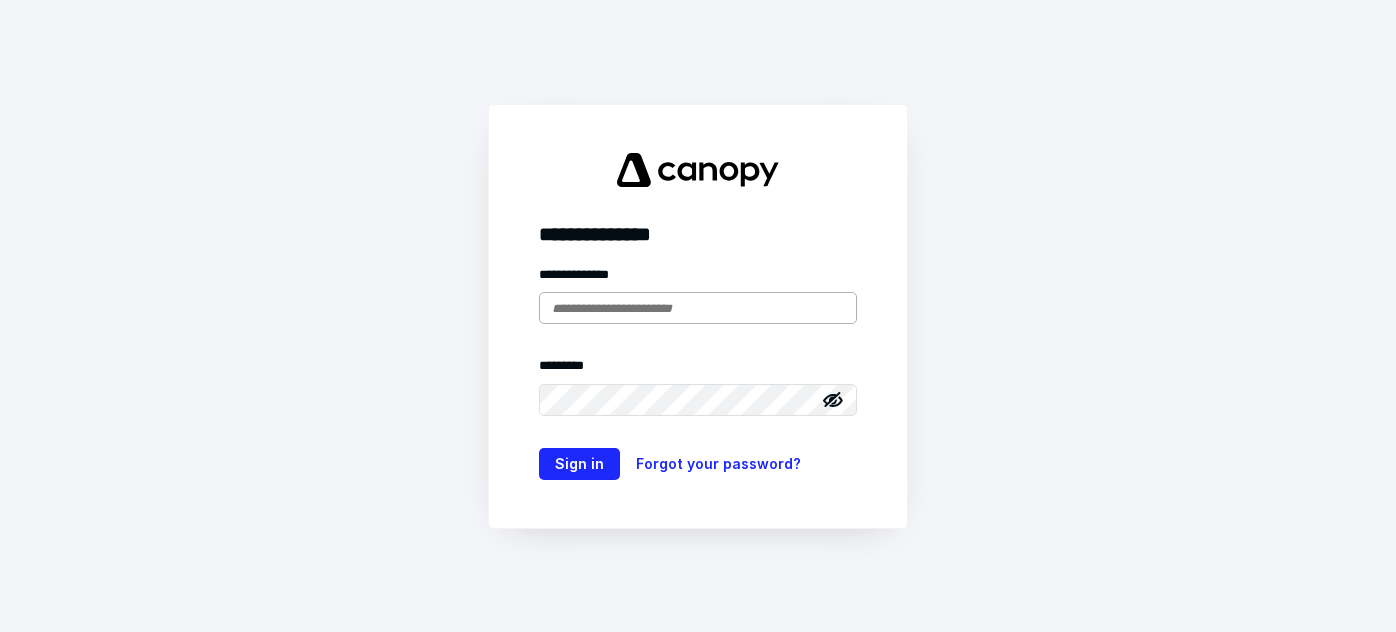click at bounding box center (698, 308) 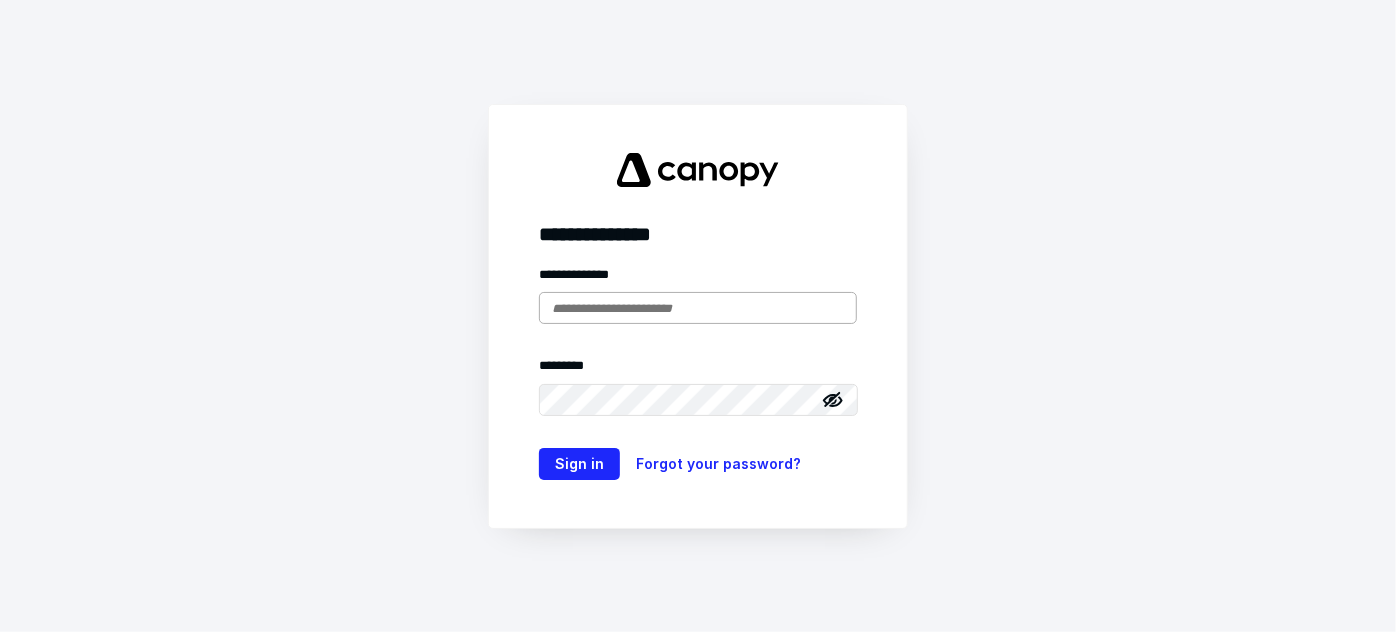 scroll, scrollTop: 0, scrollLeft: 0, axis: both 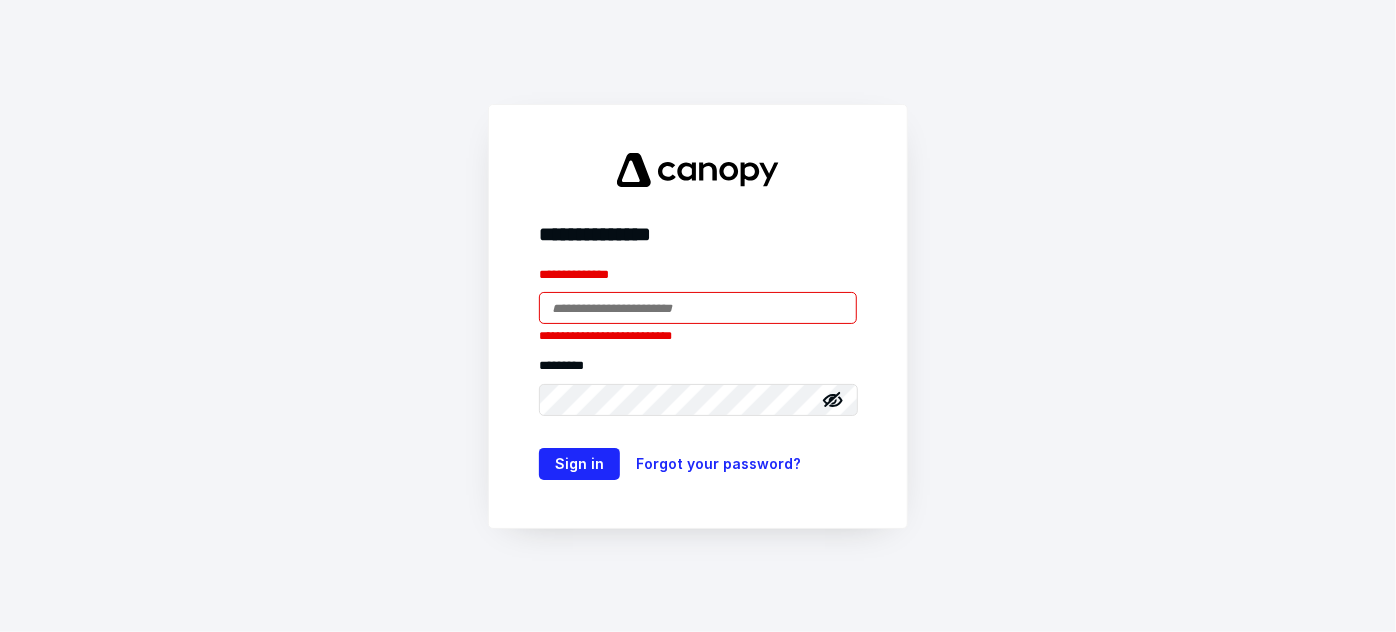 type on "**********" 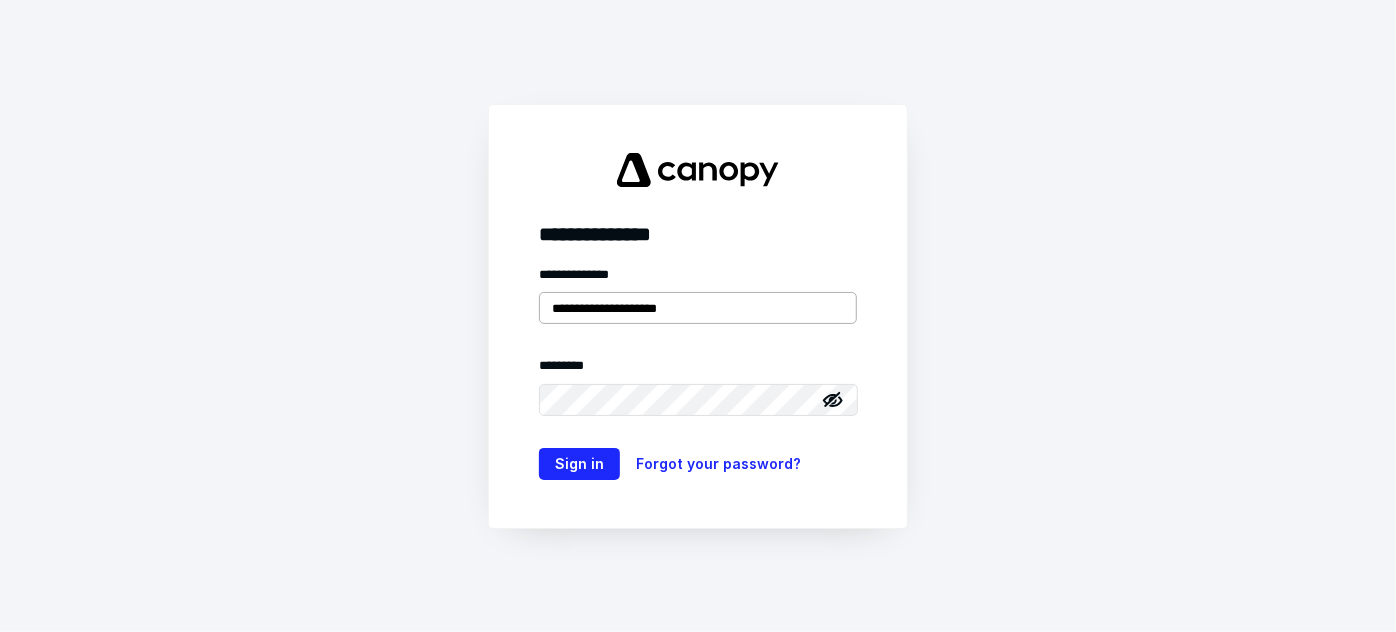 click on "Sign in" at bounding box center (579, 464) 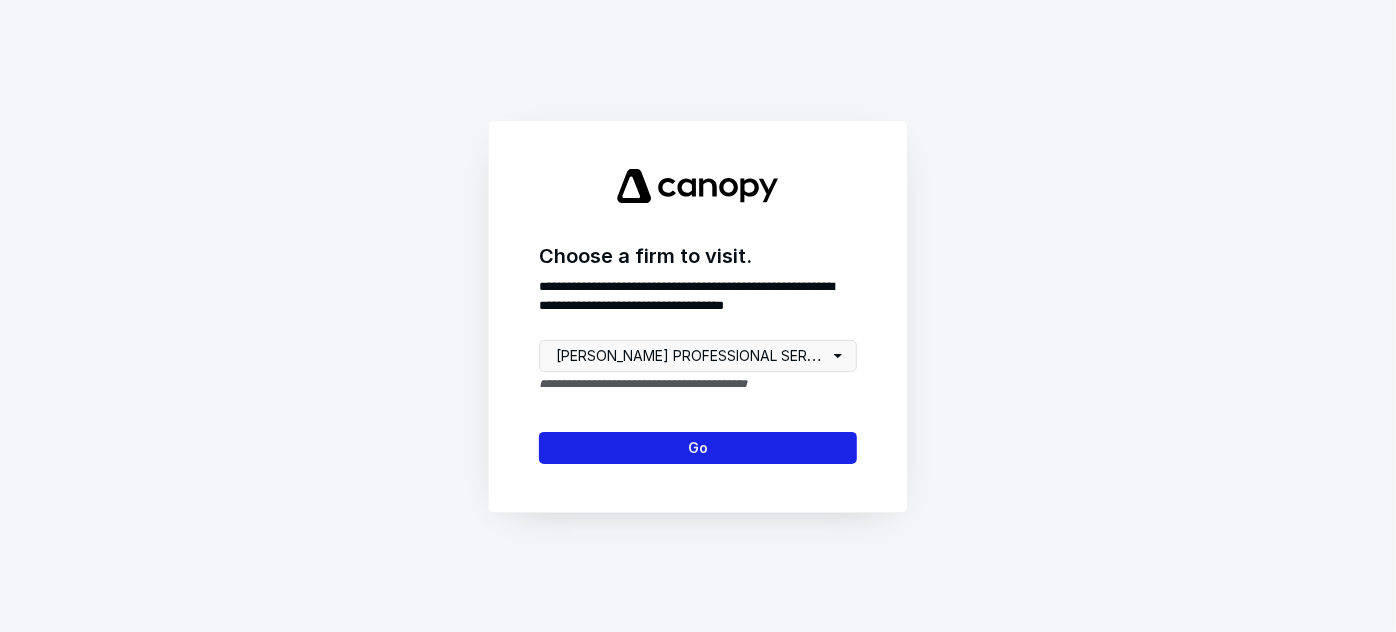click on "Go" at bounding box center [698, 448] 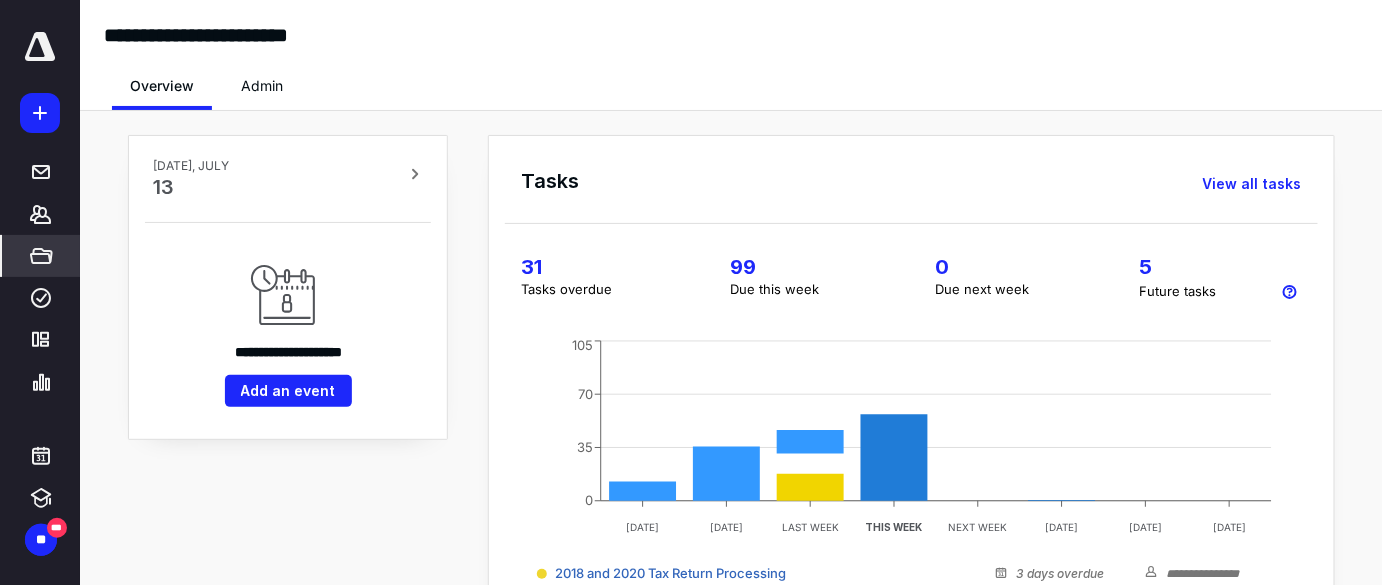 scroll, scrollTop: 0, scrollLeft: 0, axis: both 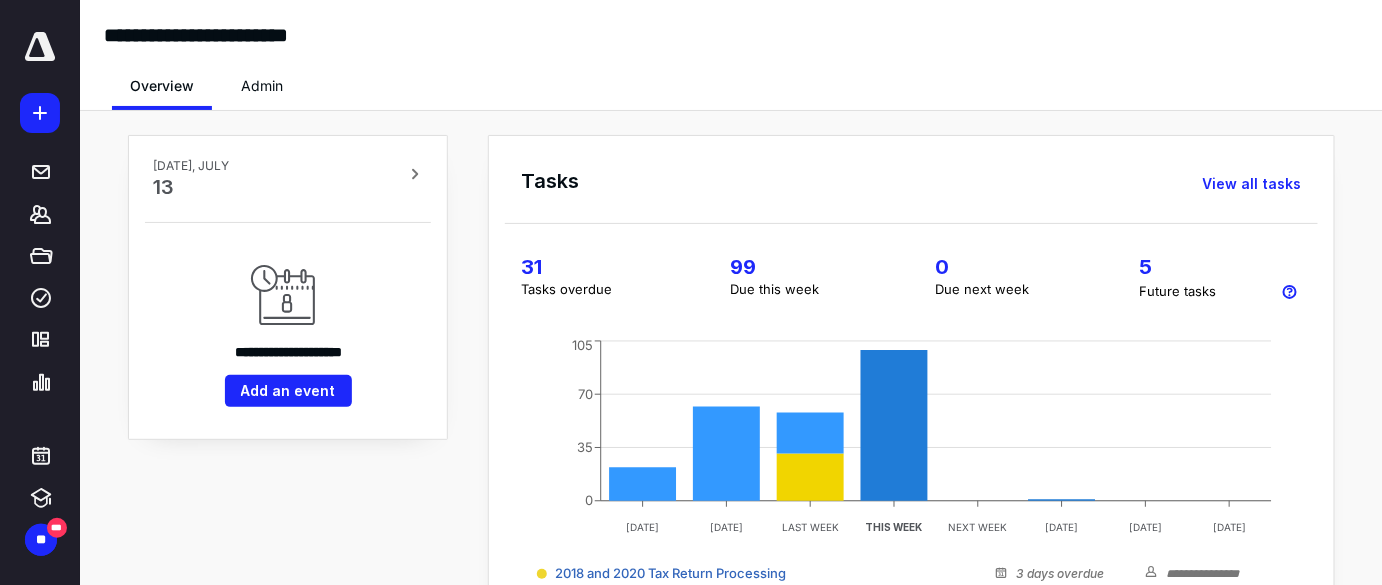 drag, startPoint x: 32, startPoint y: 213, endPoint x: 68, endPoint y: 126, distance: 94.15413 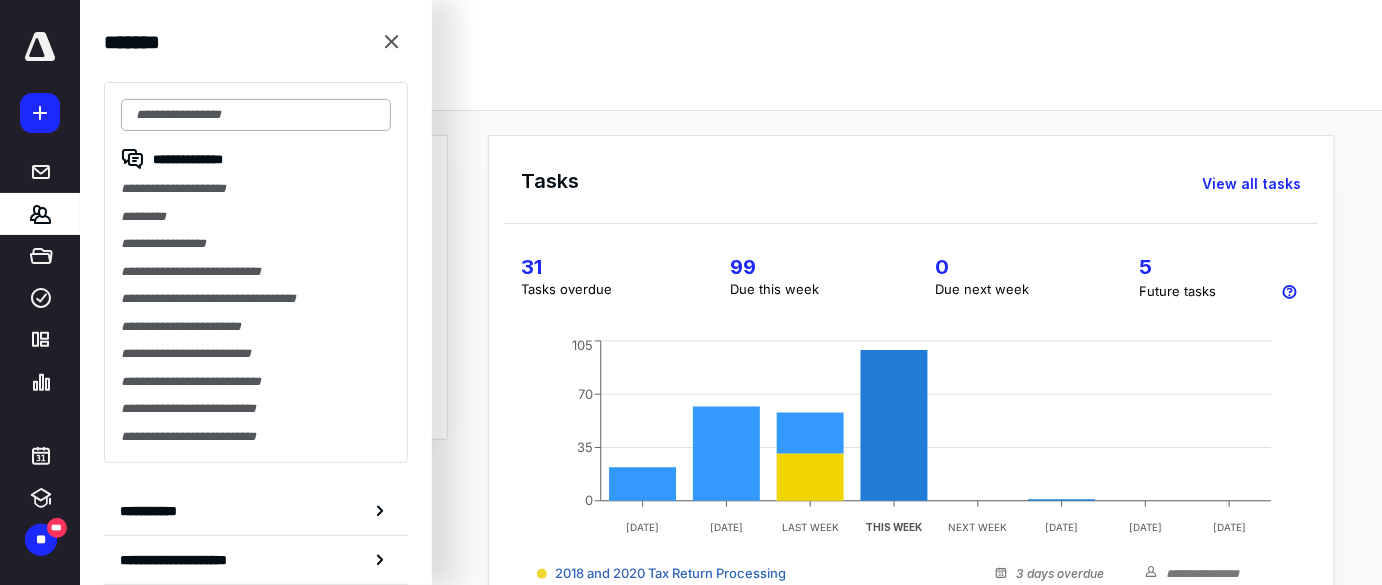 click at bounding box center [256, 115] 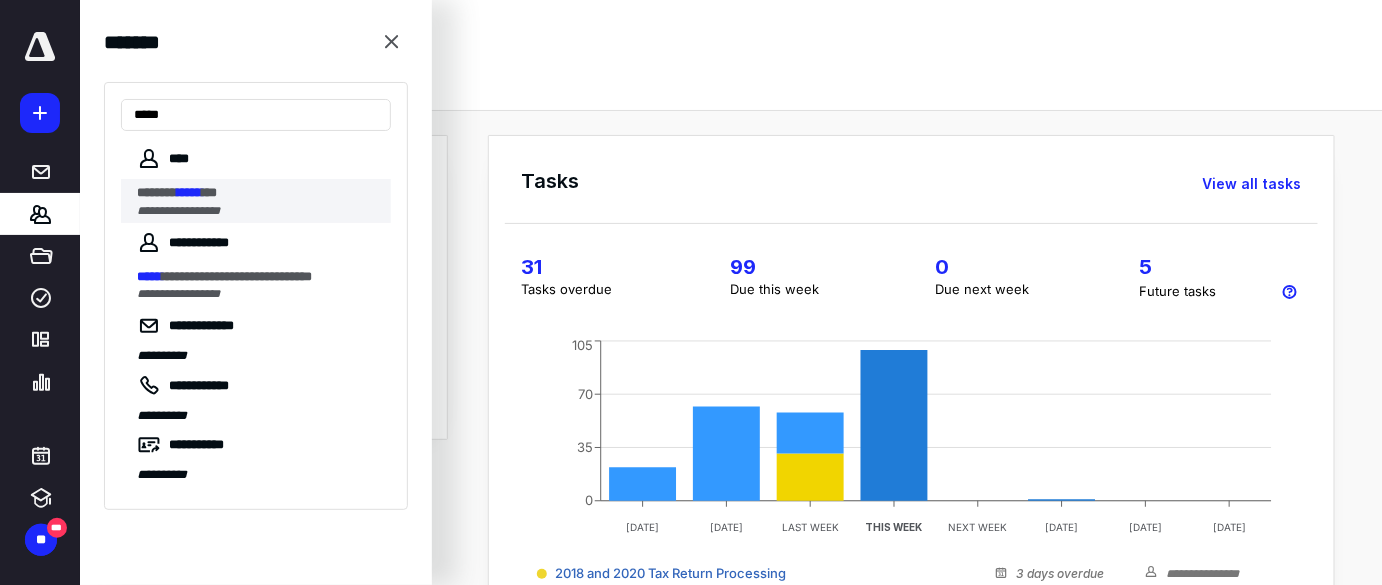type on "*****" 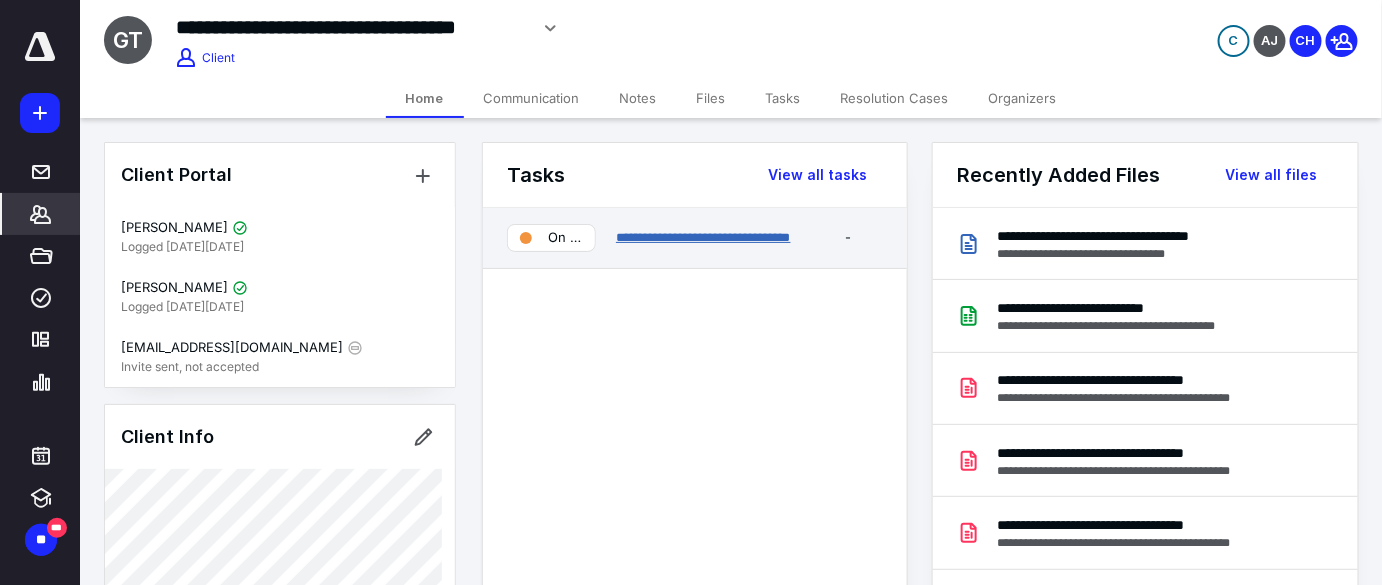 click on "**********" at bounding box center [703, 237] 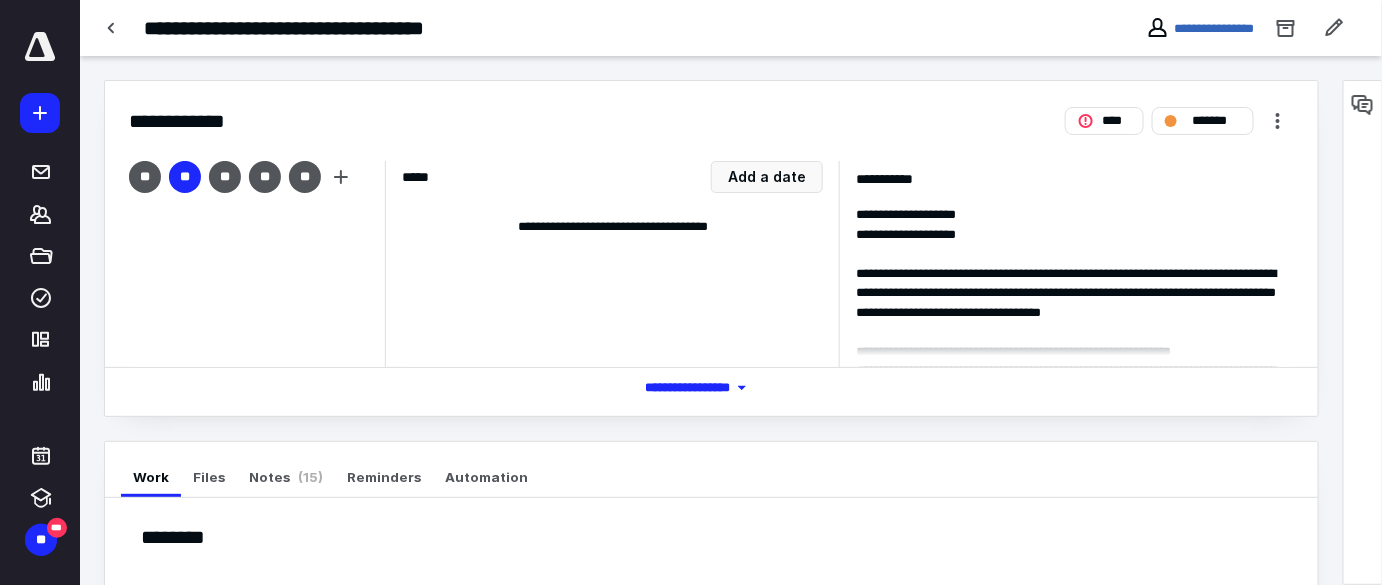 click on "*** **** *******" at bounding box center [711, 388] 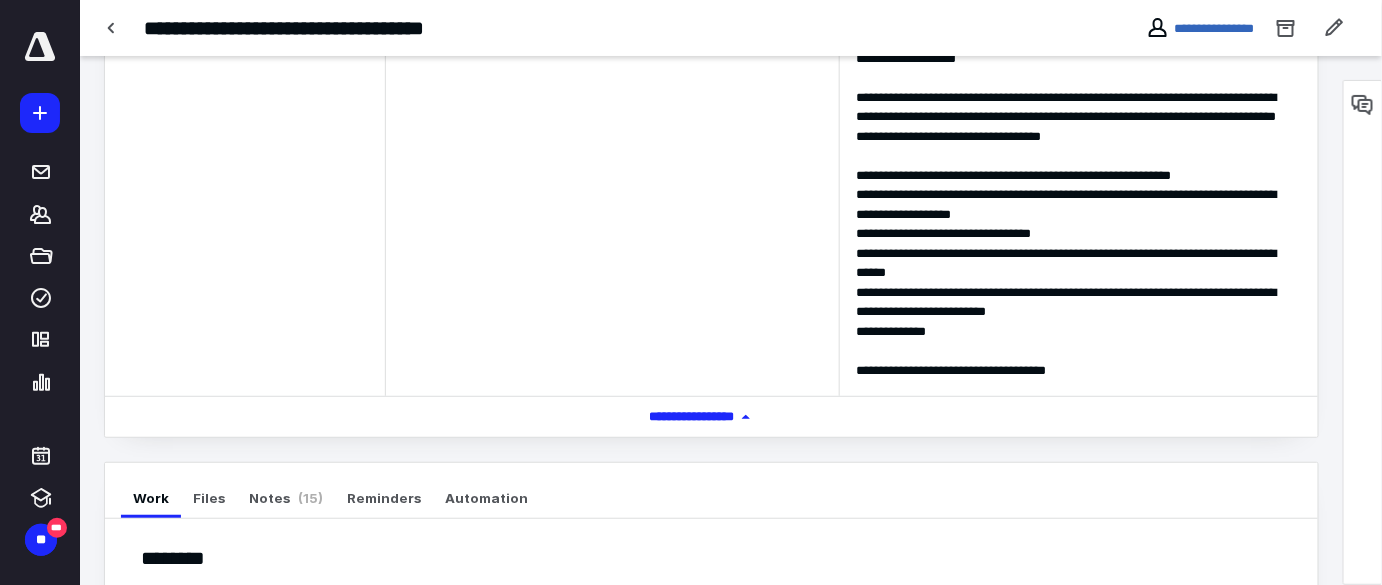 scroll, scrollTop: 181, scrollLeft: 0, axis: vertical 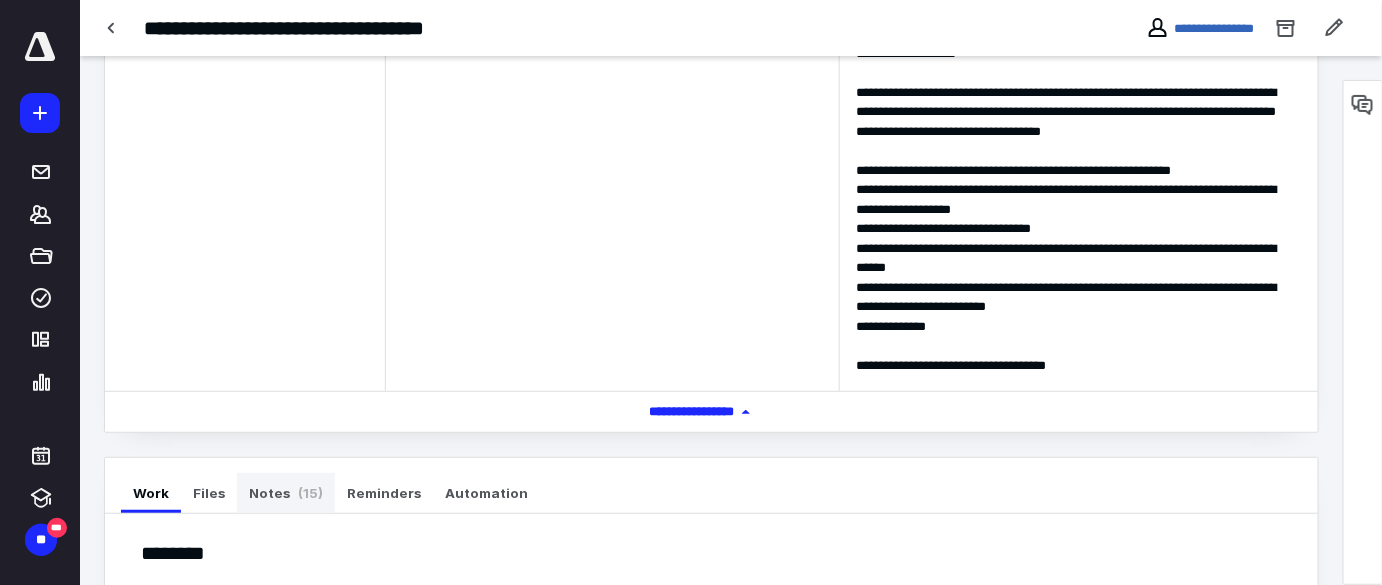 click on "( 15 )" at bounding box center (310, 493) 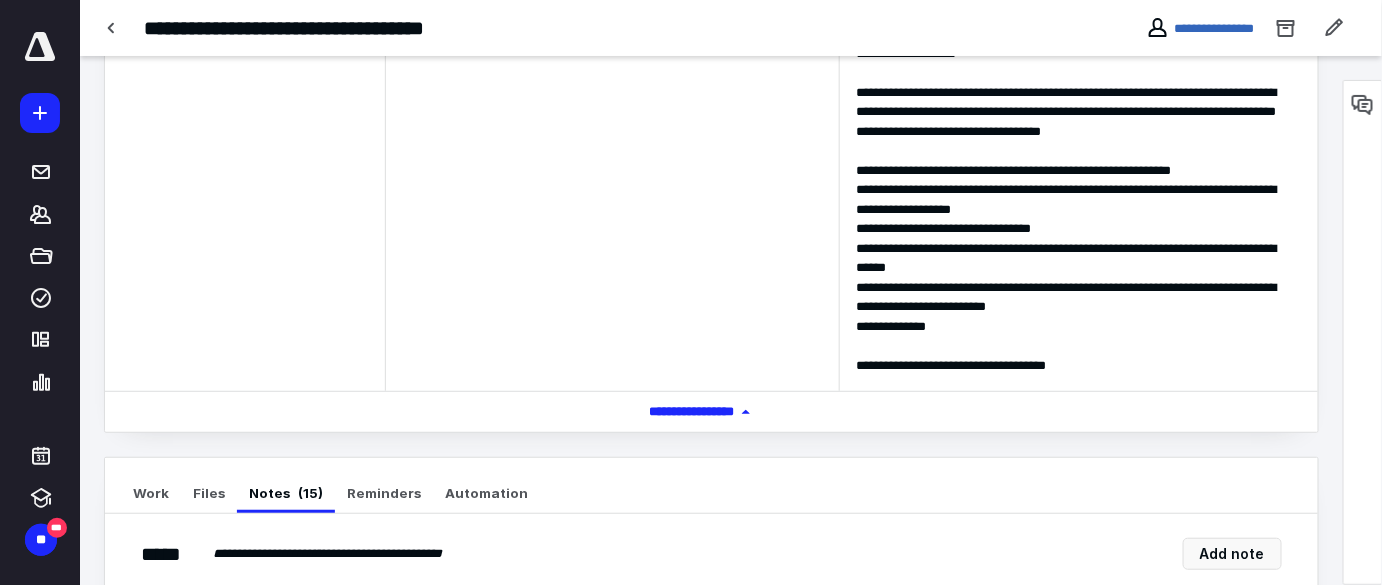 scroll, scrollTop: 545, scrollLeft: 0, axis: vertical 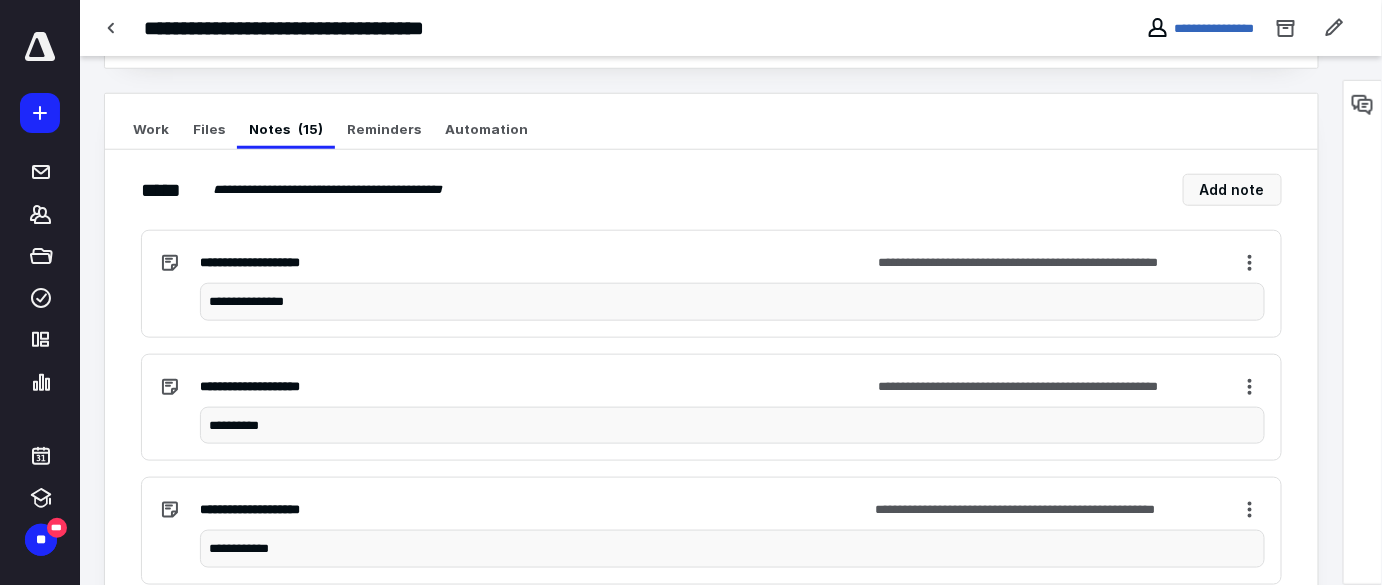 click on "**********" at bounding box center [733, 302] 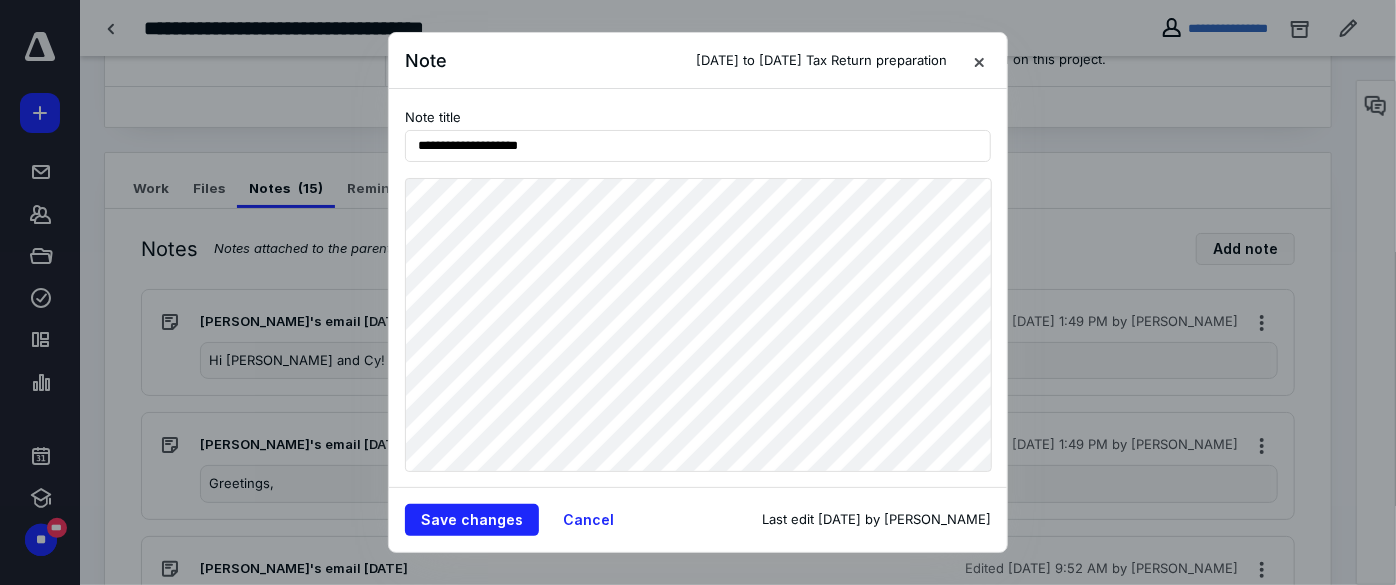 drag, startPoint x: 984, startPoint y: 66, endPoint x: 0, endPoint y: 200, distance: 993.0821 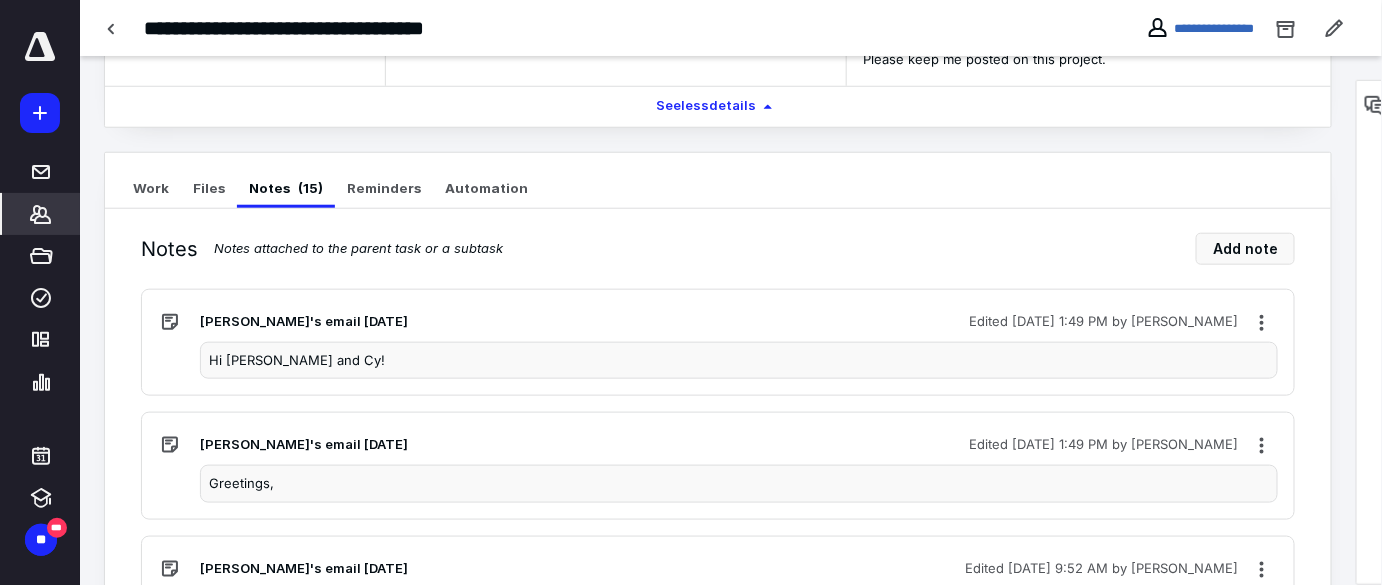 click 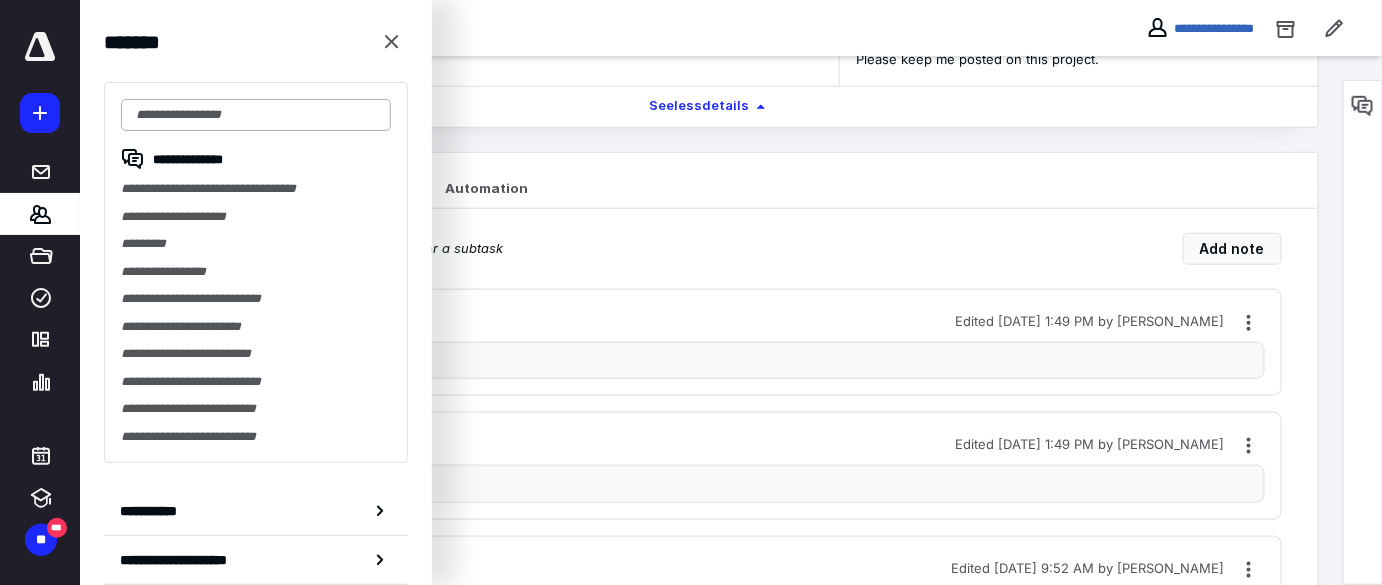 click at bounding box center [256, 115] 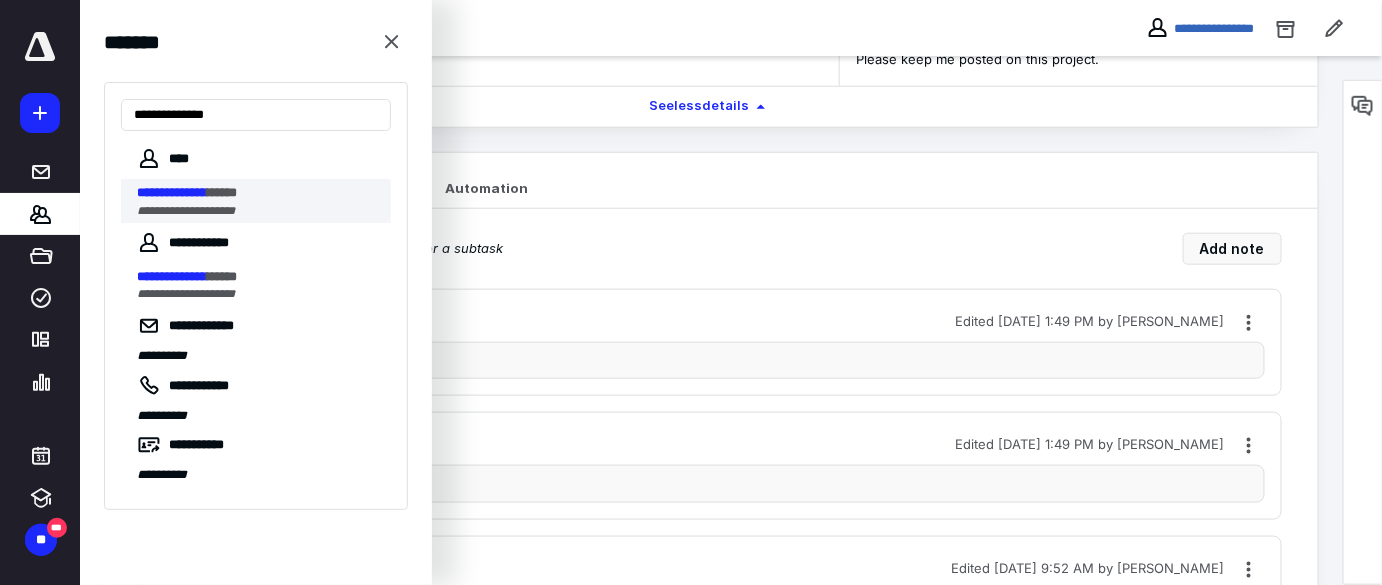 type on "**********" 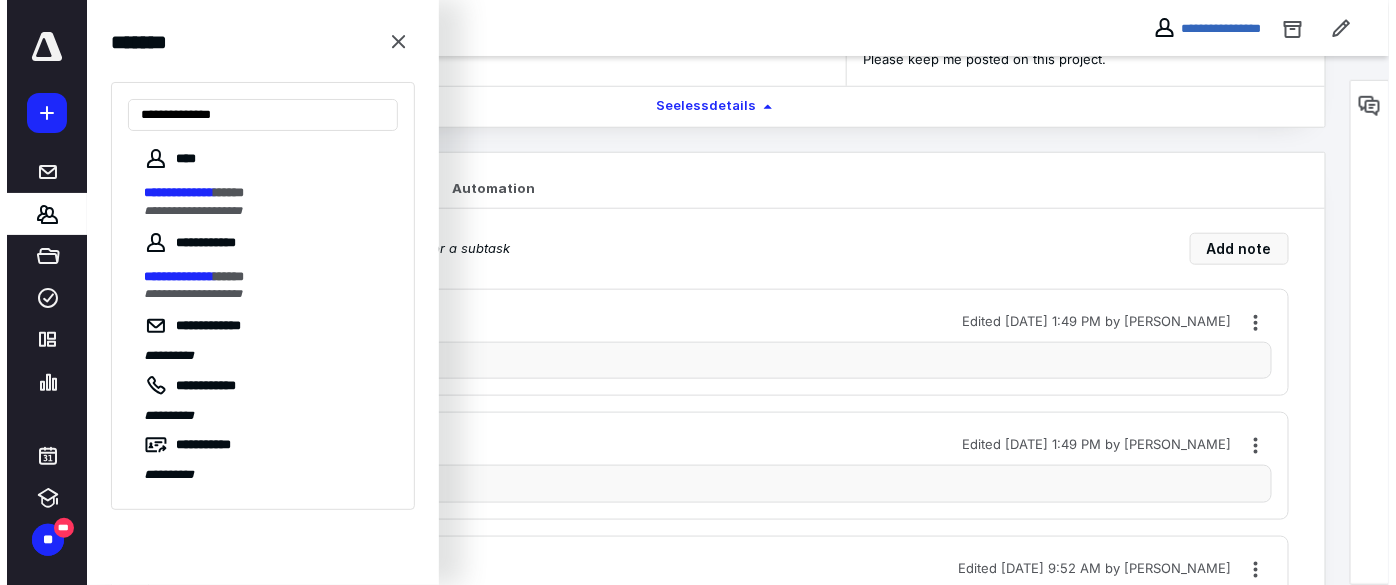 scroll, scrollTop: 0, scrollLeft: 0, axis: both 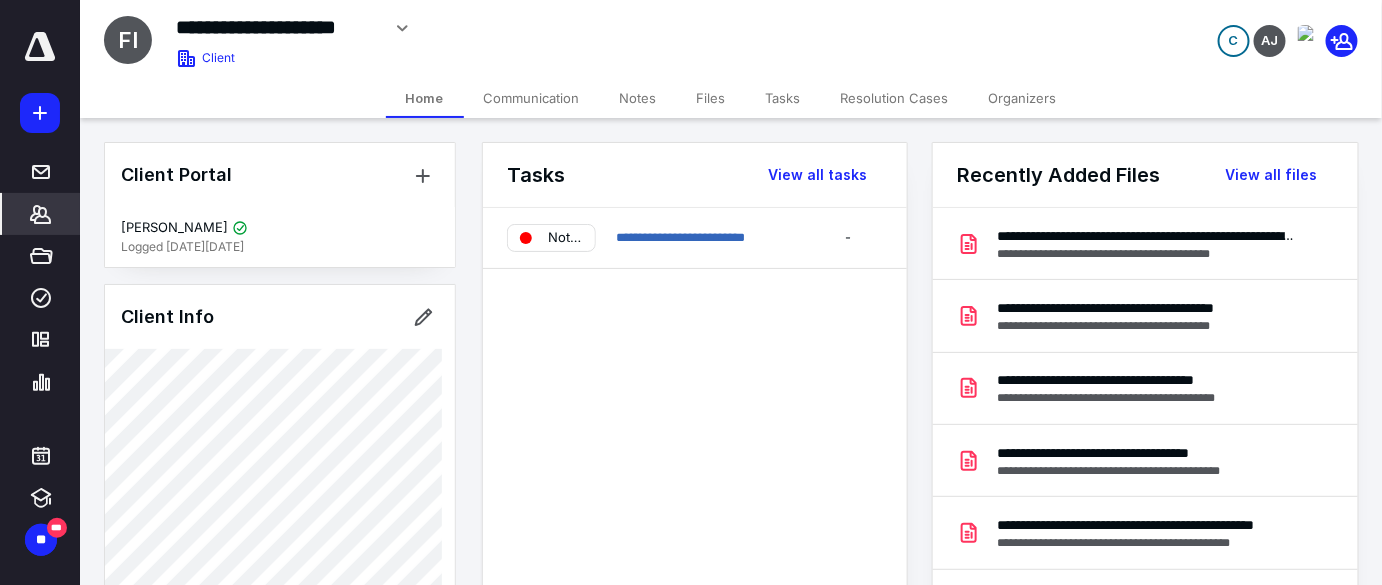 click on "Files" at bounding box center [711, 98] 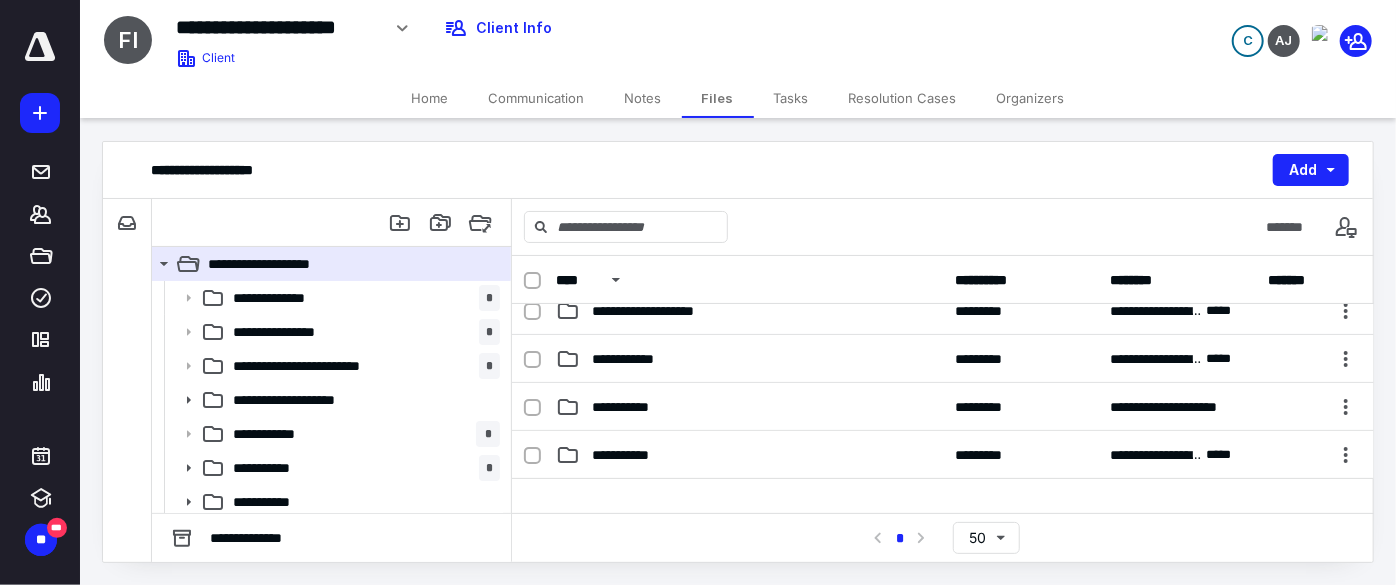 scroll, scrollTop: 181, scrollLeft: 0, axis: vertical 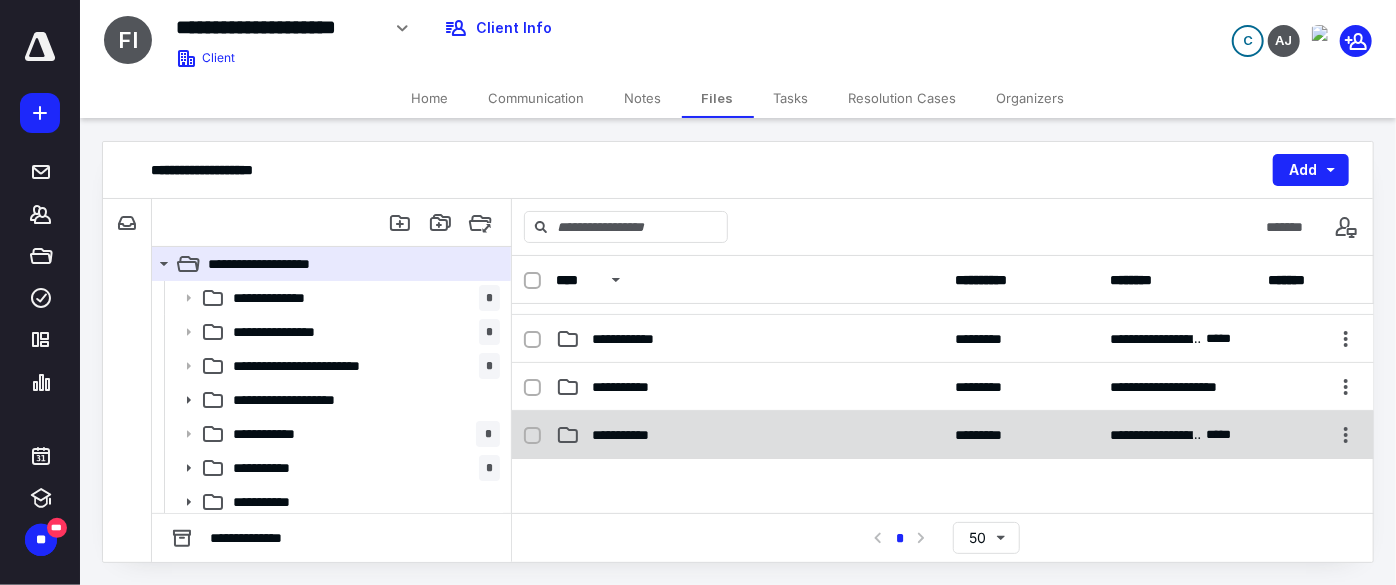 click on "**********" at bounding box center [631, 435] 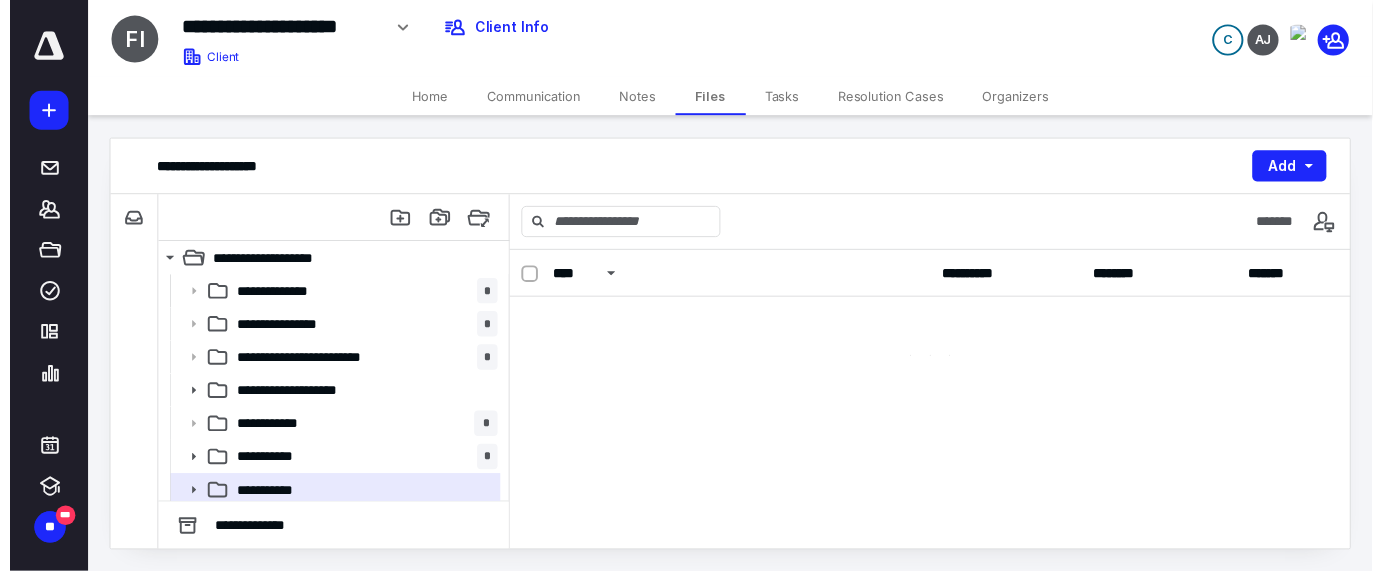 scroll, scrollTop: 0, scrollLeft: 0, axis: both 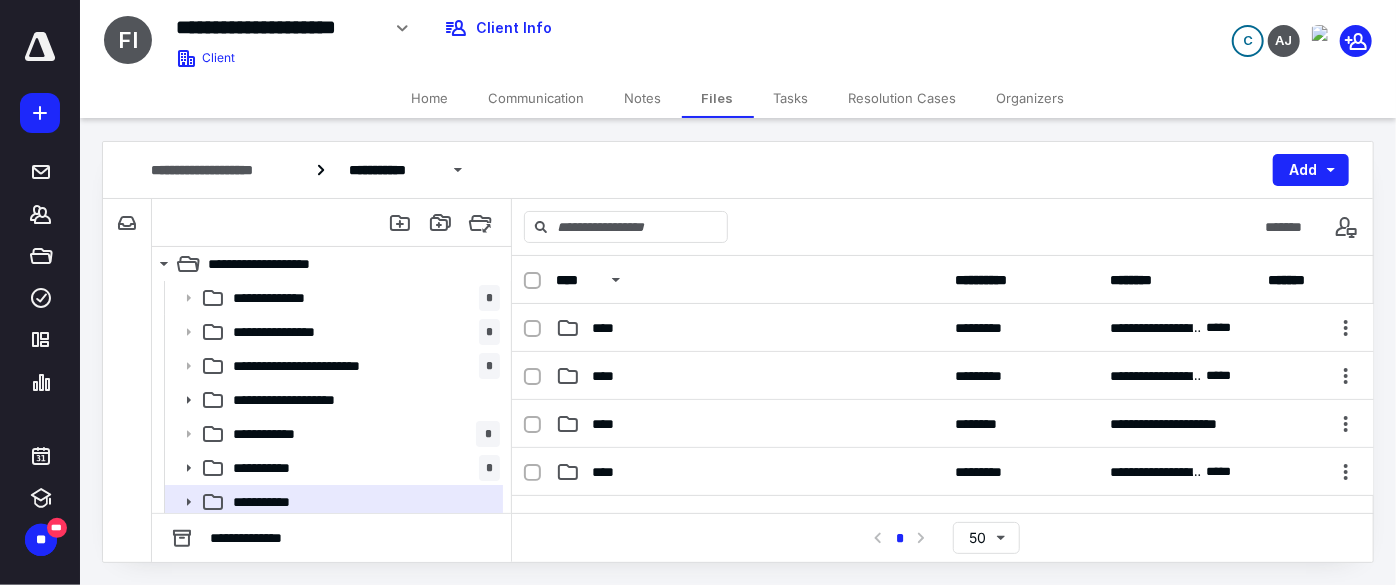 click on "Tasks" at bounding box center [791, 98] 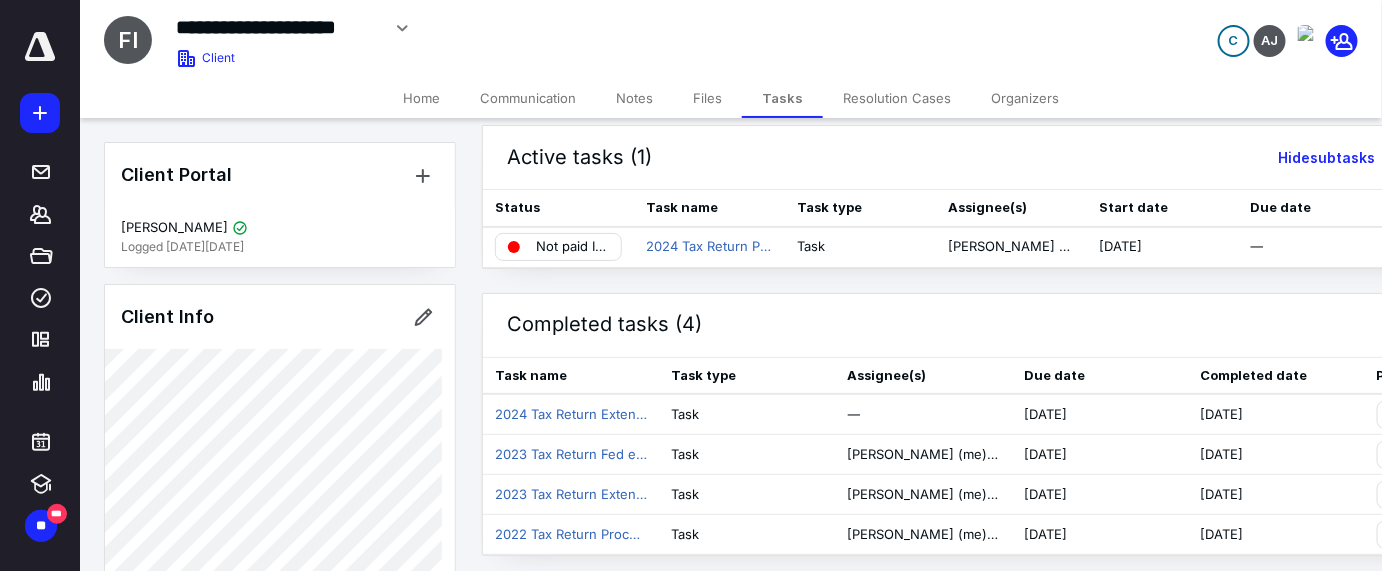 scroll, scrollTop: 21, scrollLeft: 0, axis: vertical 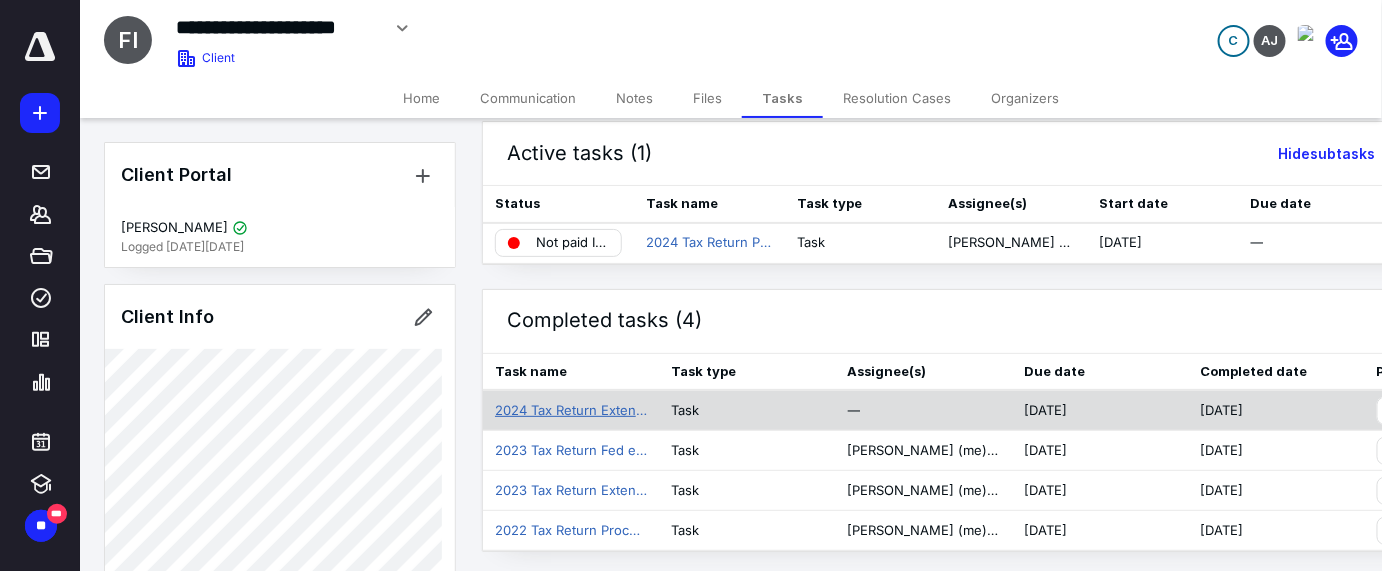 click on "2024 Tax Return Extension Request" at bounding box center [571, 411] 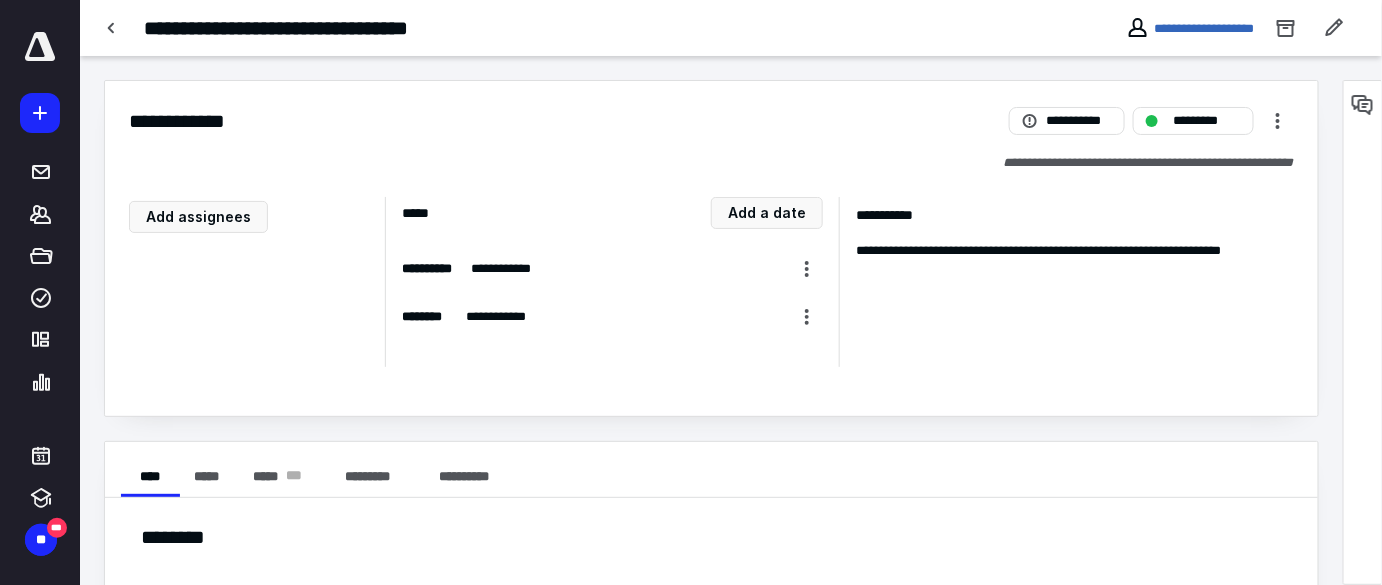scroll, scrollTop: 90, scrollLeft: 0, axis: vertical 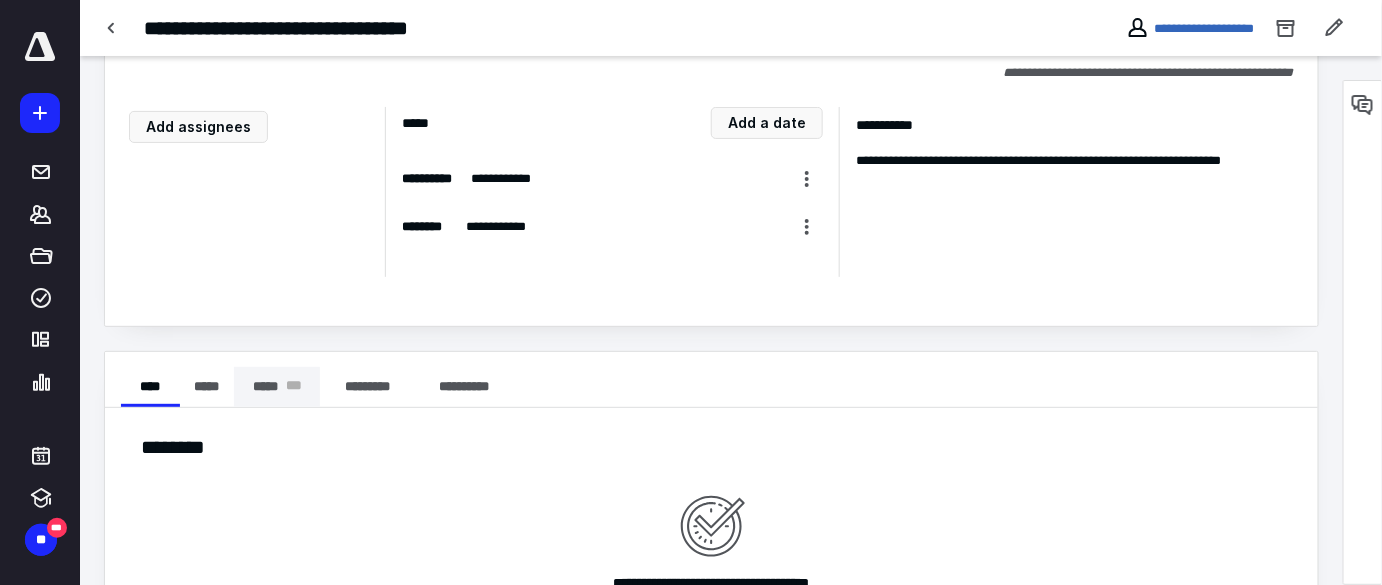 click on "***** * * *" at bounding box center (277, 387) 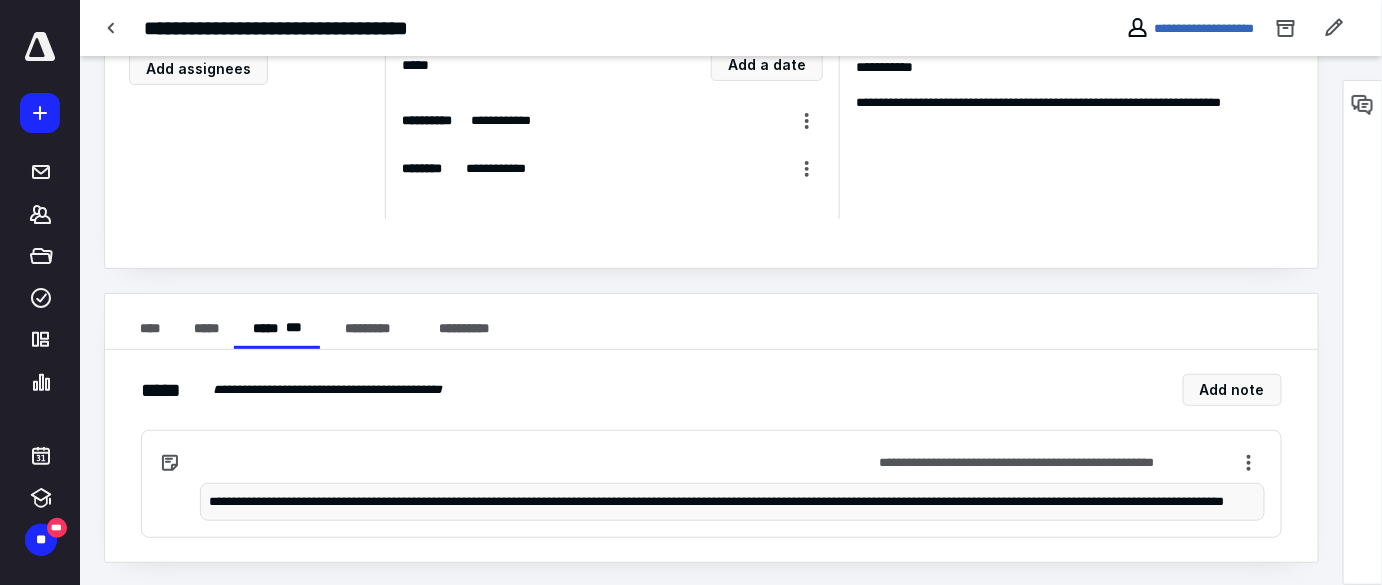 scroll, scrollTop: 0, scrollLeft: 0, axis: both 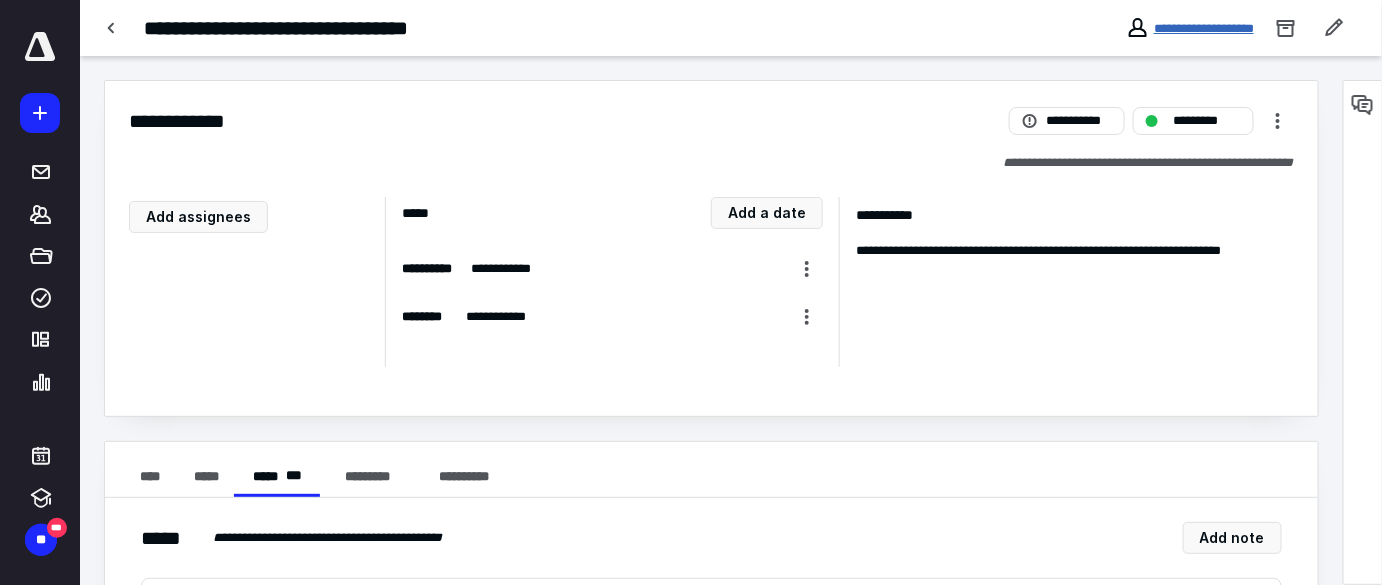 click on "**********" at bounding box center [1204, 28] 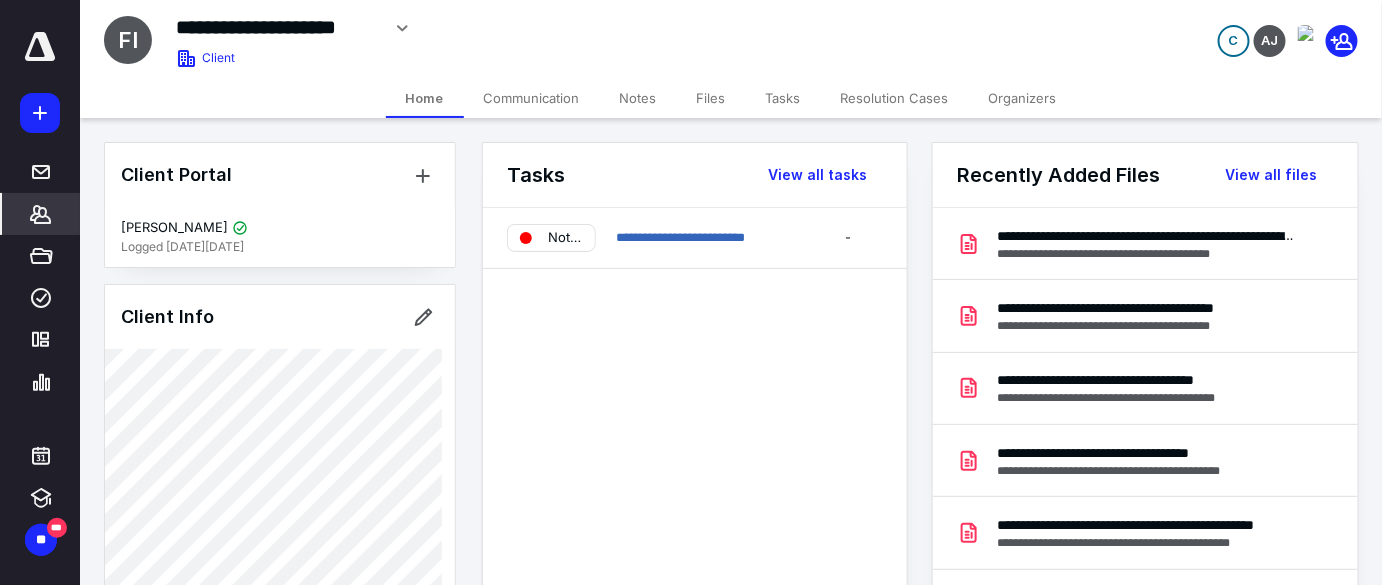 click on "Tasks" at bounding box center [783, 98] 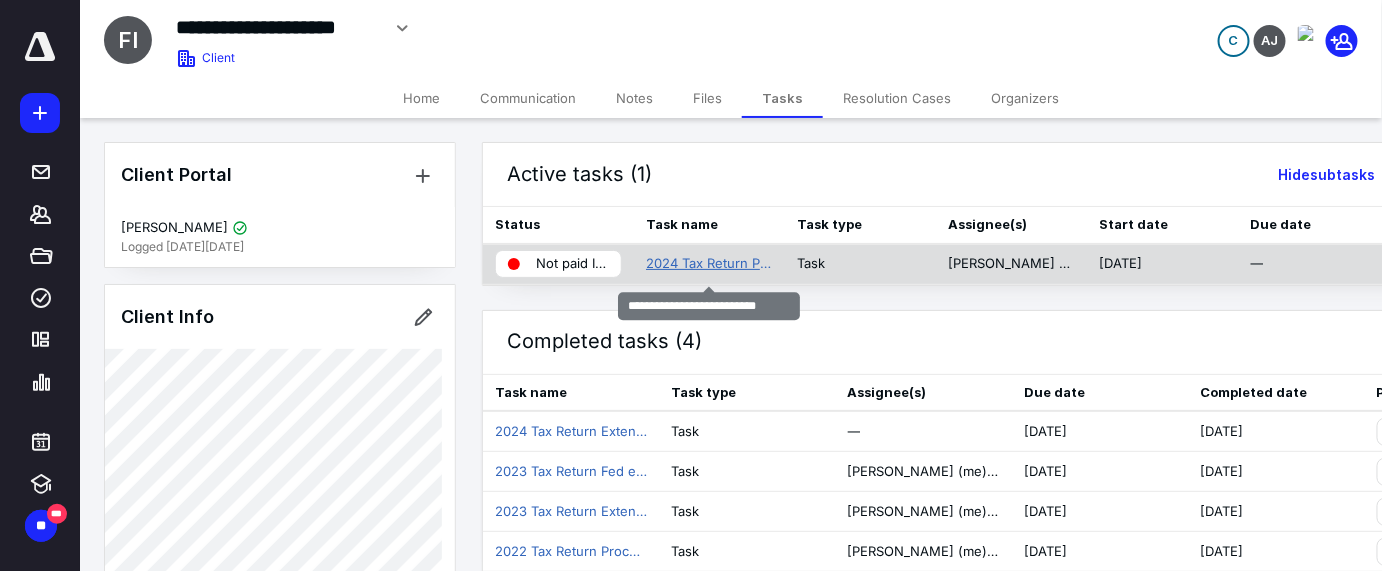 click on "2024 Tax Return Processing" at bounding box center [709, 264] 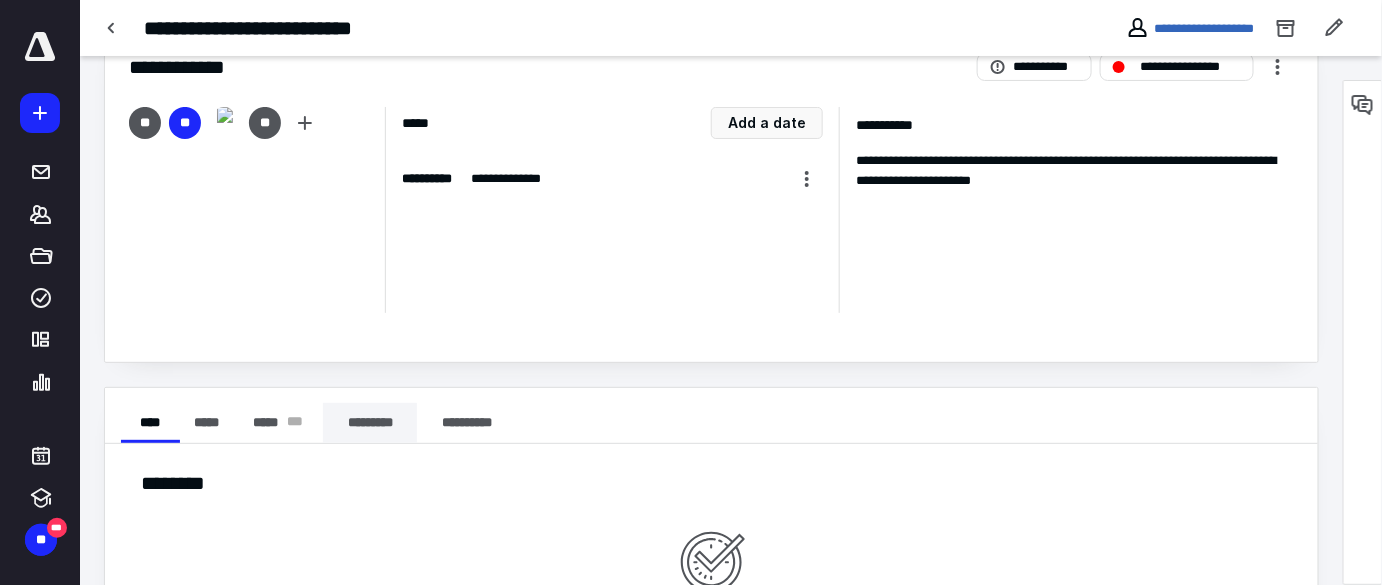scroll, scrollTop: 90, scrollLeft: 0, axis: vertical 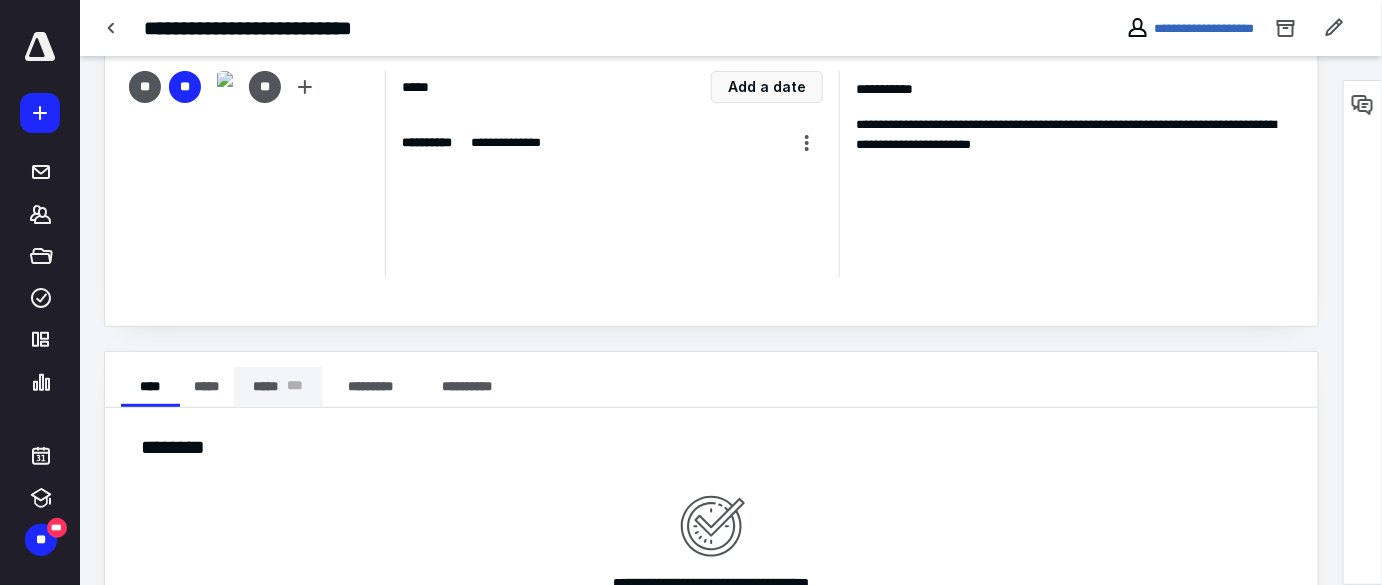 click on "***** * * *" at bounding box center (278, 387) 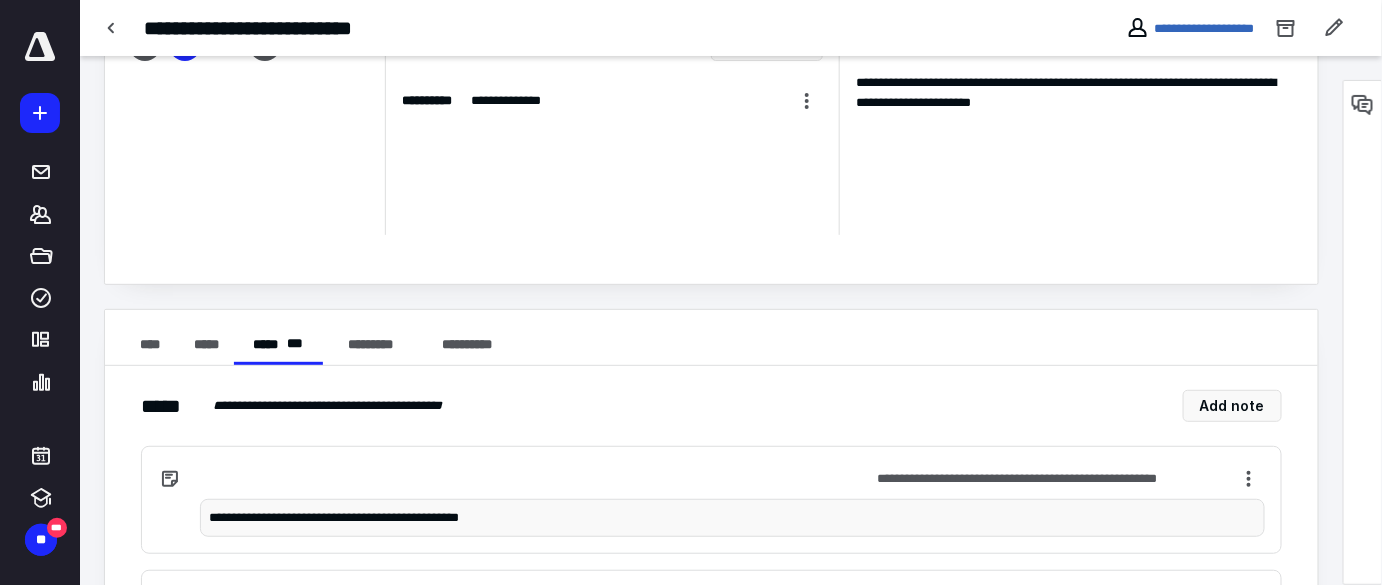 scroll, scrollTop: 181, scrollLeft: 0, axis: vertical 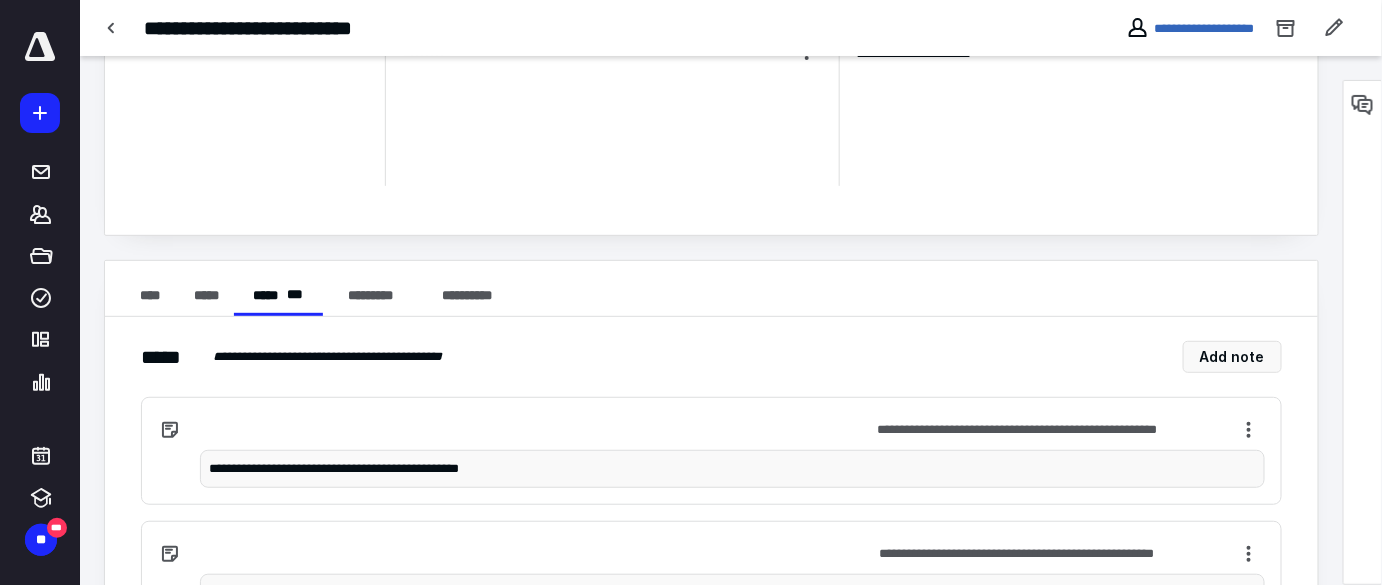 click on "**********" at bounding box center [733, 469] 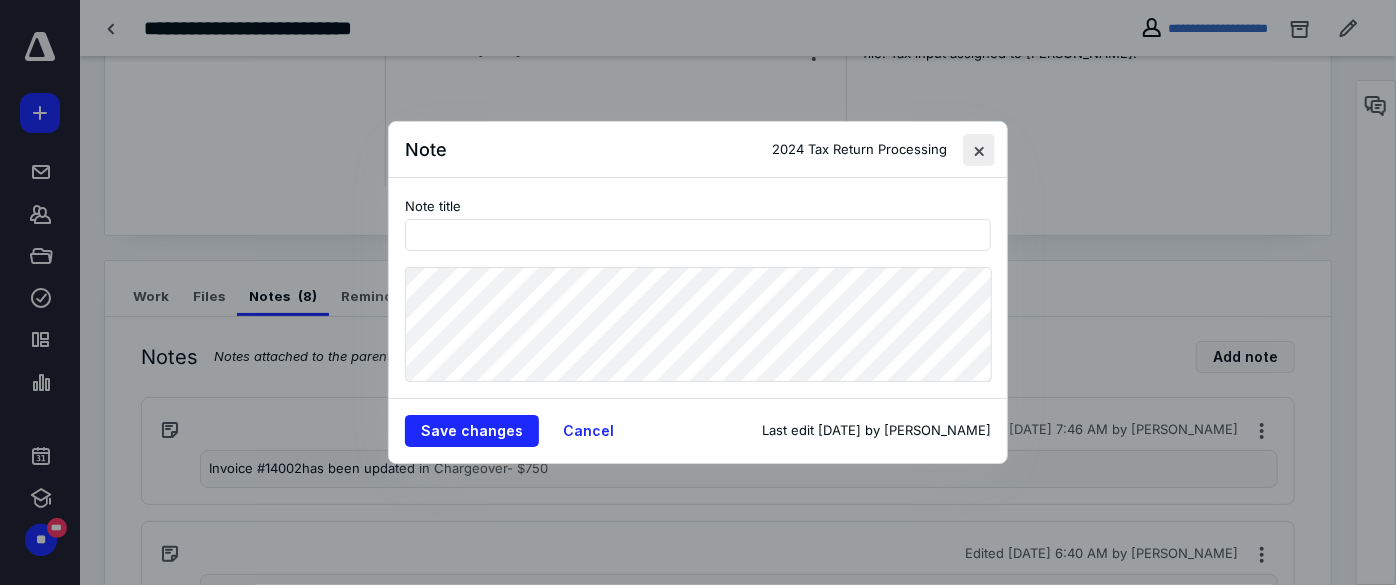 click at bounding box center (979, 150) 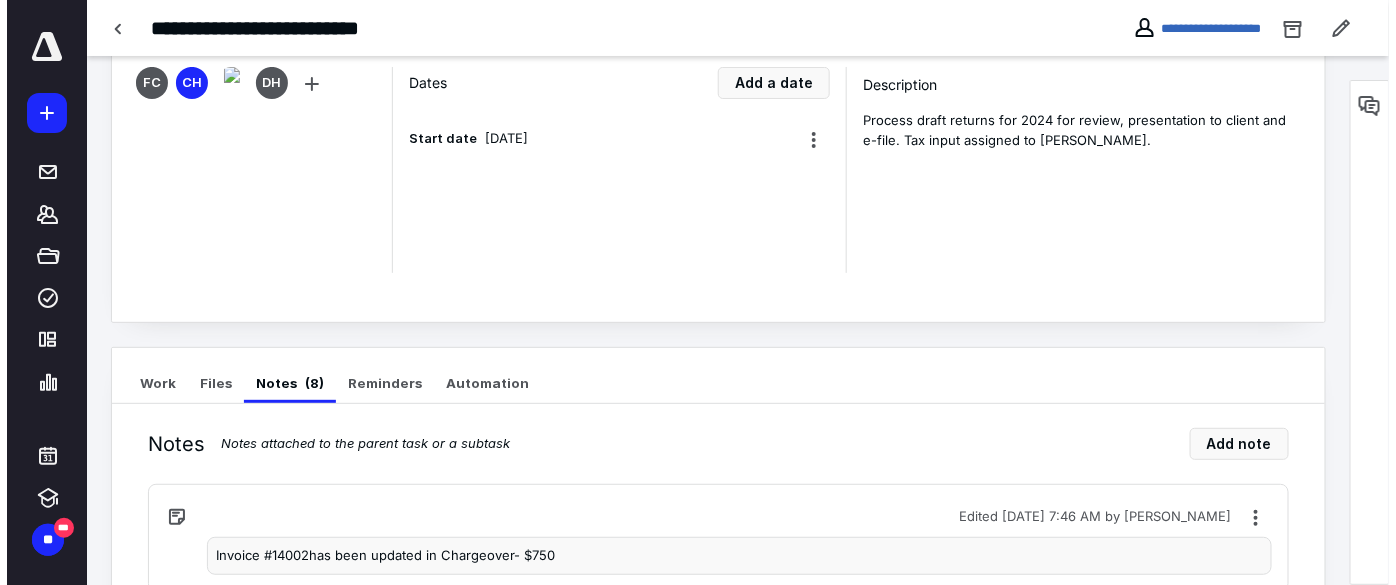scroll, scrollTop: 0, scrollLeft: 0, axis: both 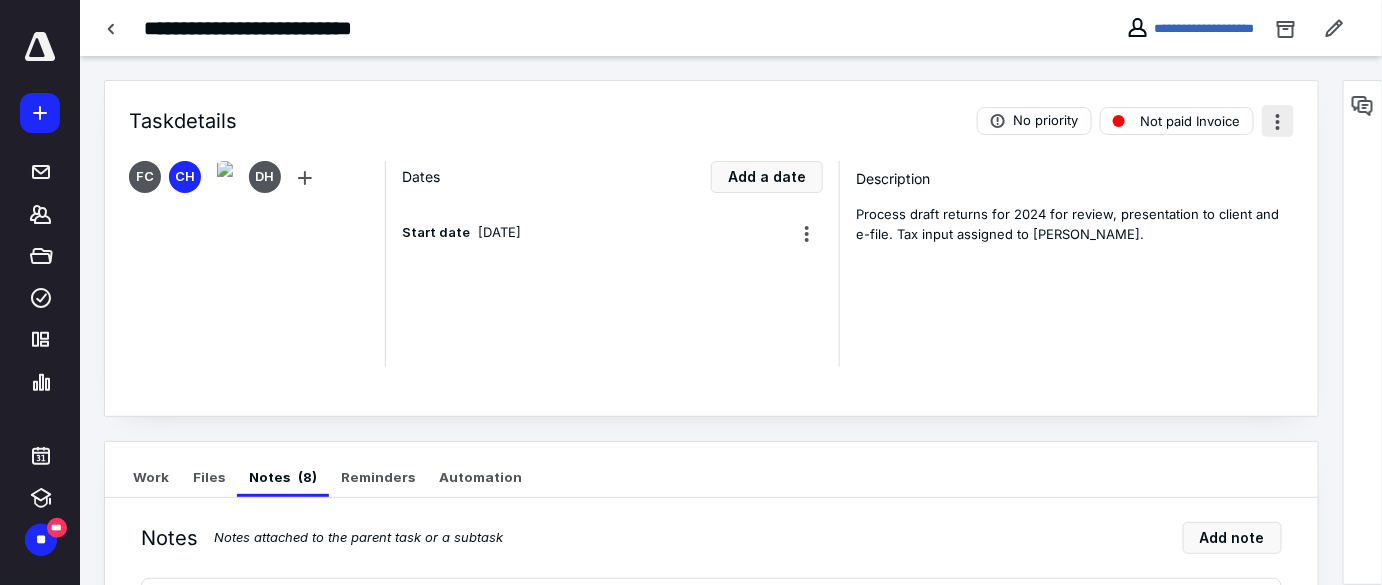 click at bounding box center [1278, 121] 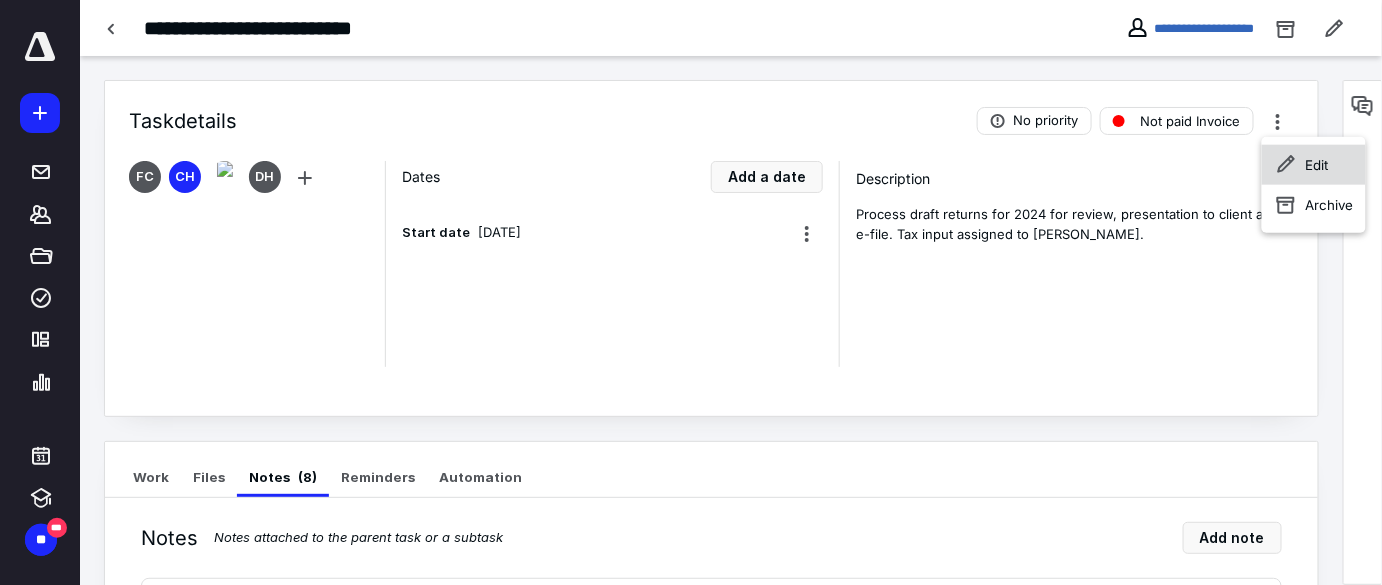 click on "Edit" at bounding box center (1317, 165) 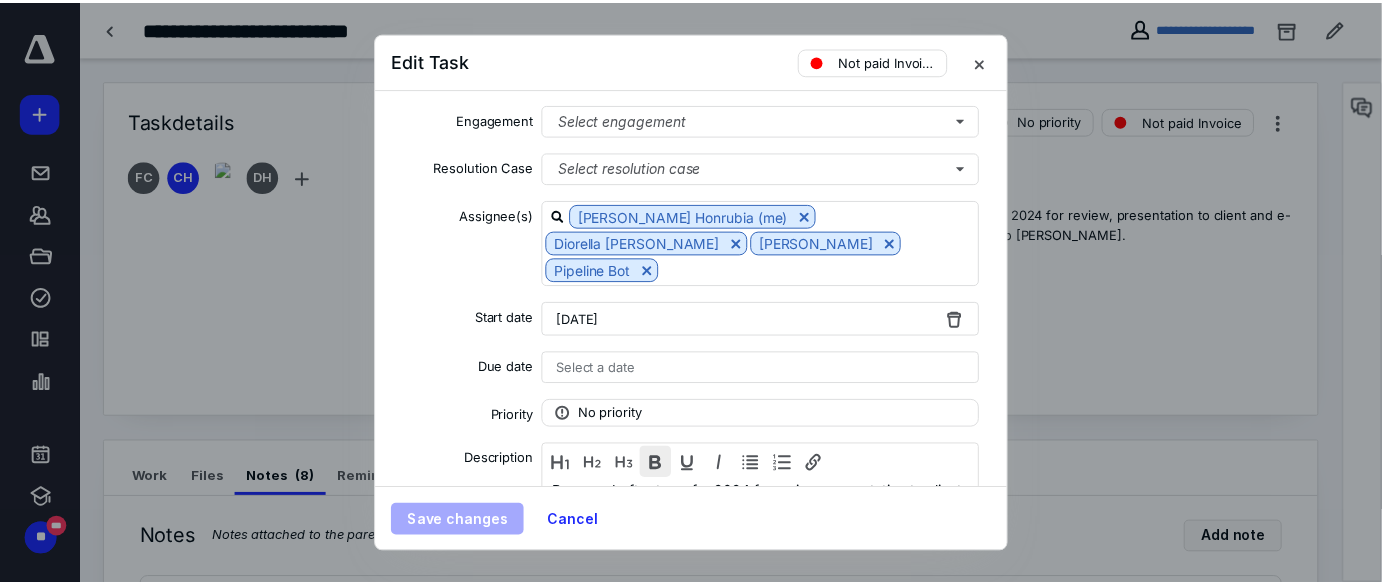 scroll, scrollTop: 272, scrollLeft: 0, axis: vertical 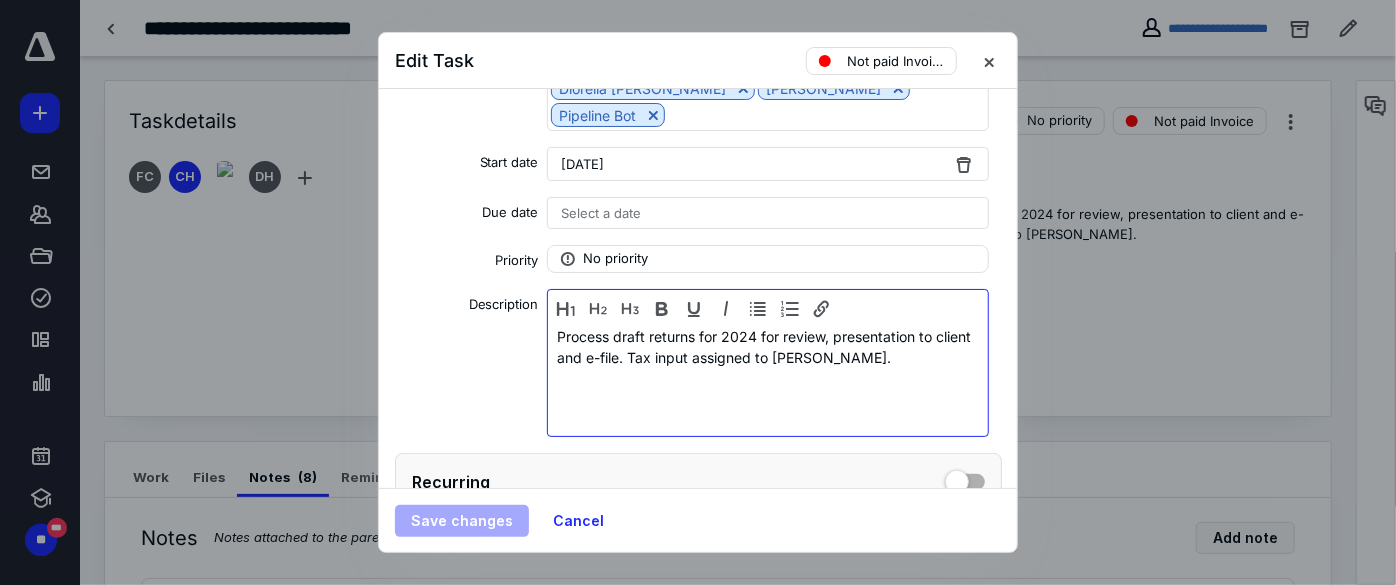click on "Process draft returns for 2024 for review, presentation to client and e-file. Tax input assigned to Darshil." at bounding box center [768, 378] 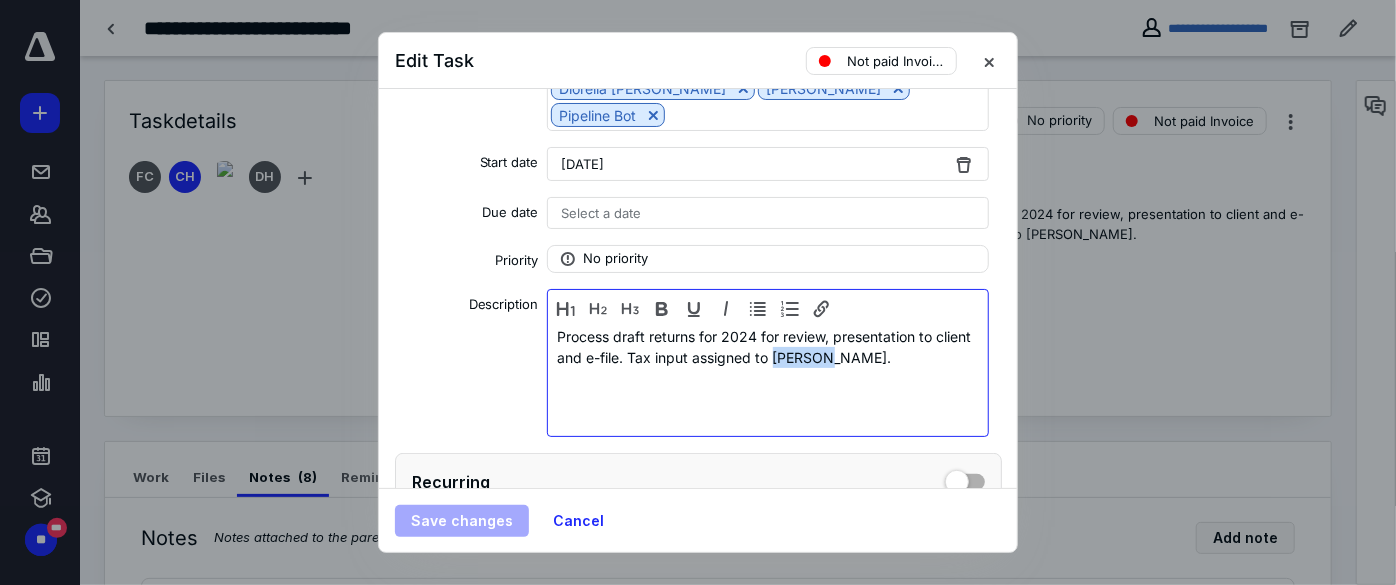 click on "Process draft returns for 2024 for review, presentation to client and e-file. Tax input assigned to Darshil." at bounding box center (768, 378) 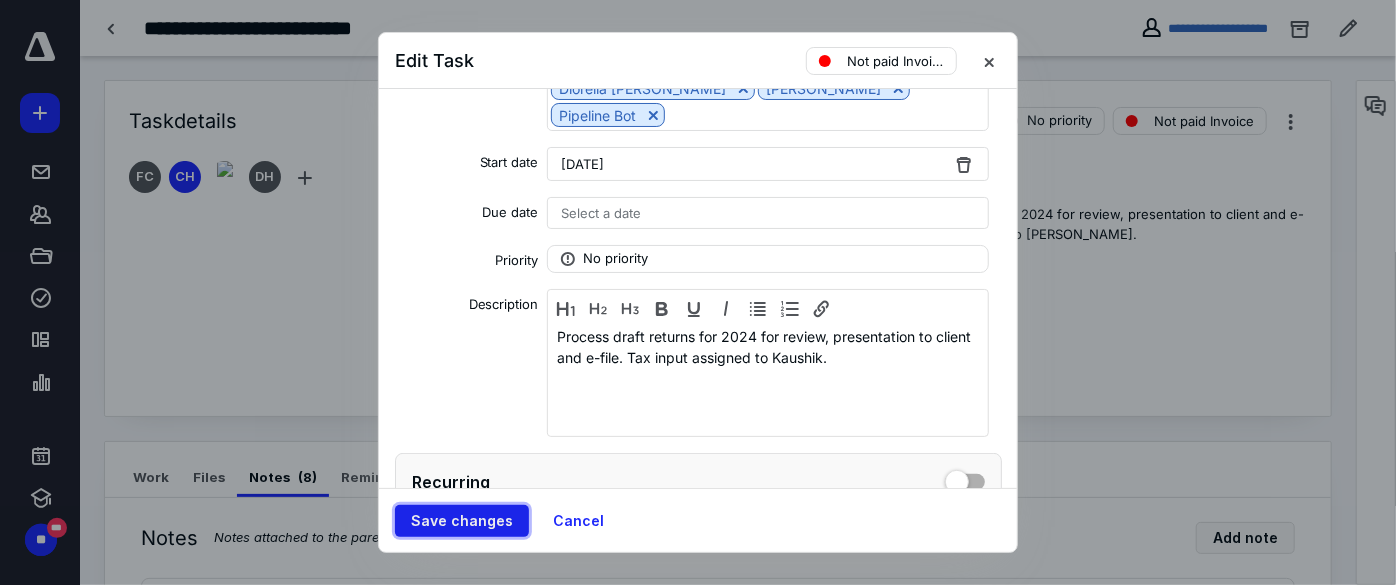 click on "Save changes" at bounding box center [462, 521] 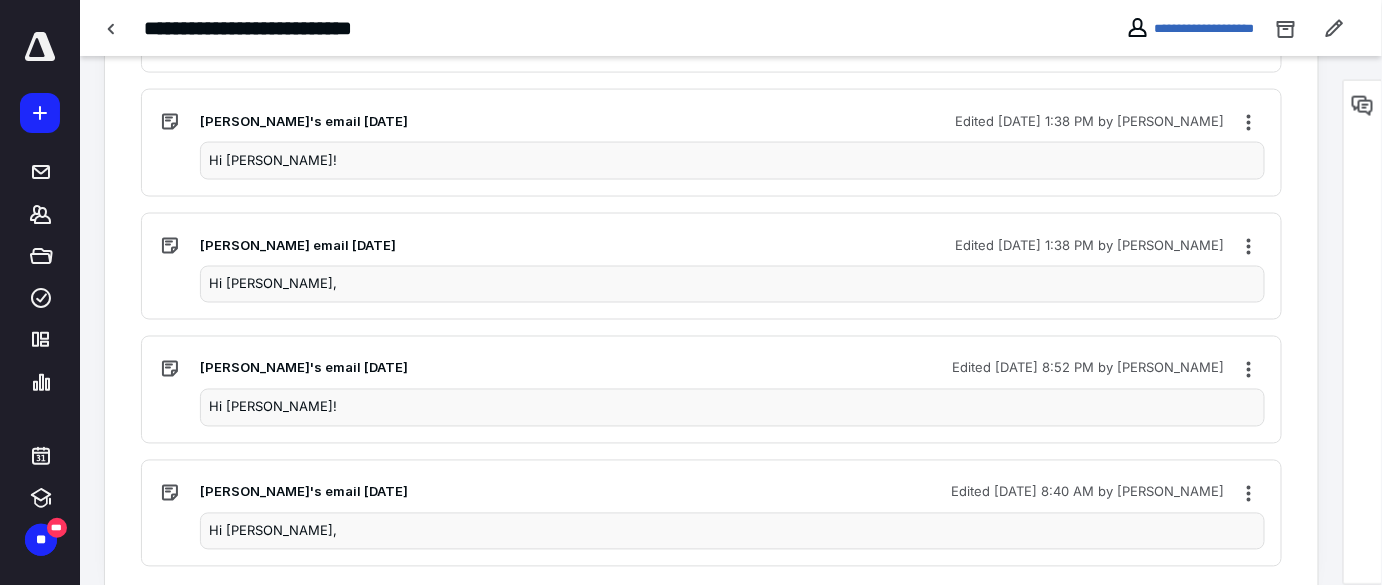 scroll, scrollTop: 1005, scrollLeft: 0, axis: vertical 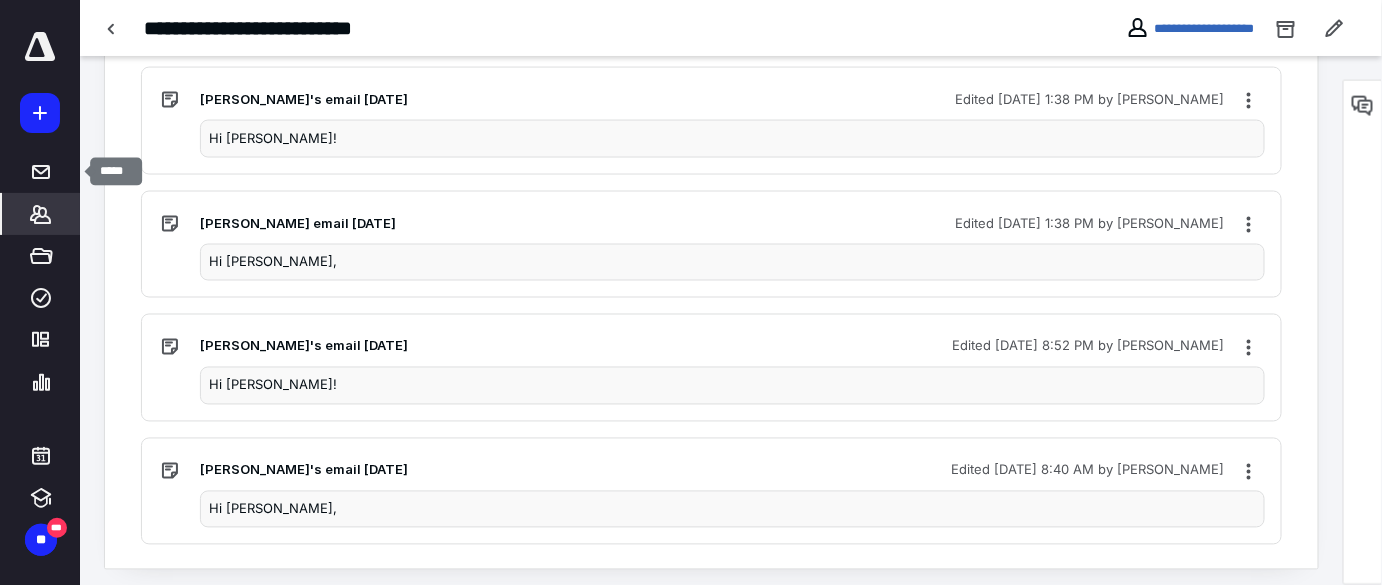 drag, startPoint x: 39, startPoint y: 200, endPoint x: 77, endPoint y: 164, distance: 52.34501 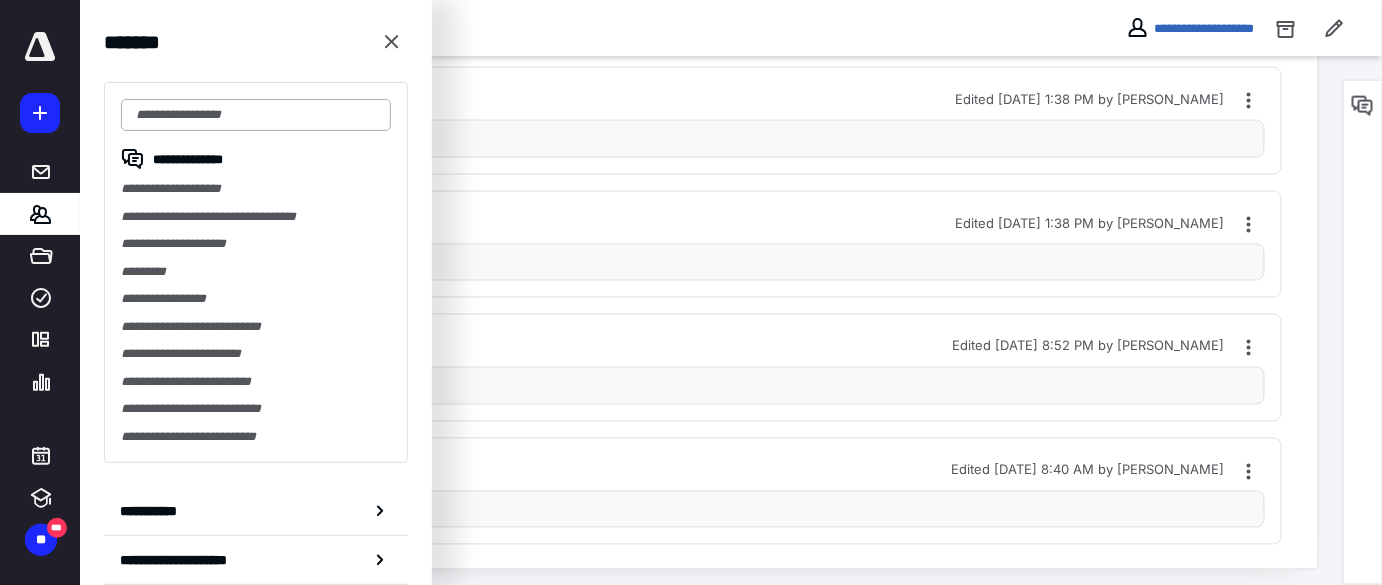 click at bounding box center [256, 115] 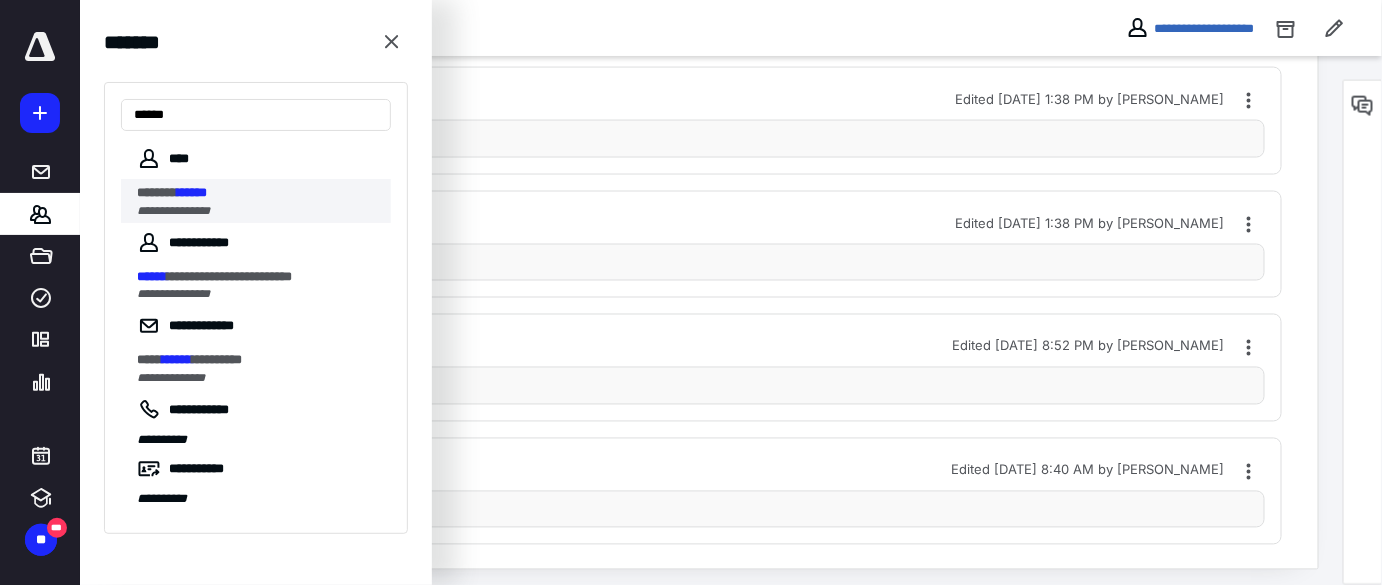 type on "******" 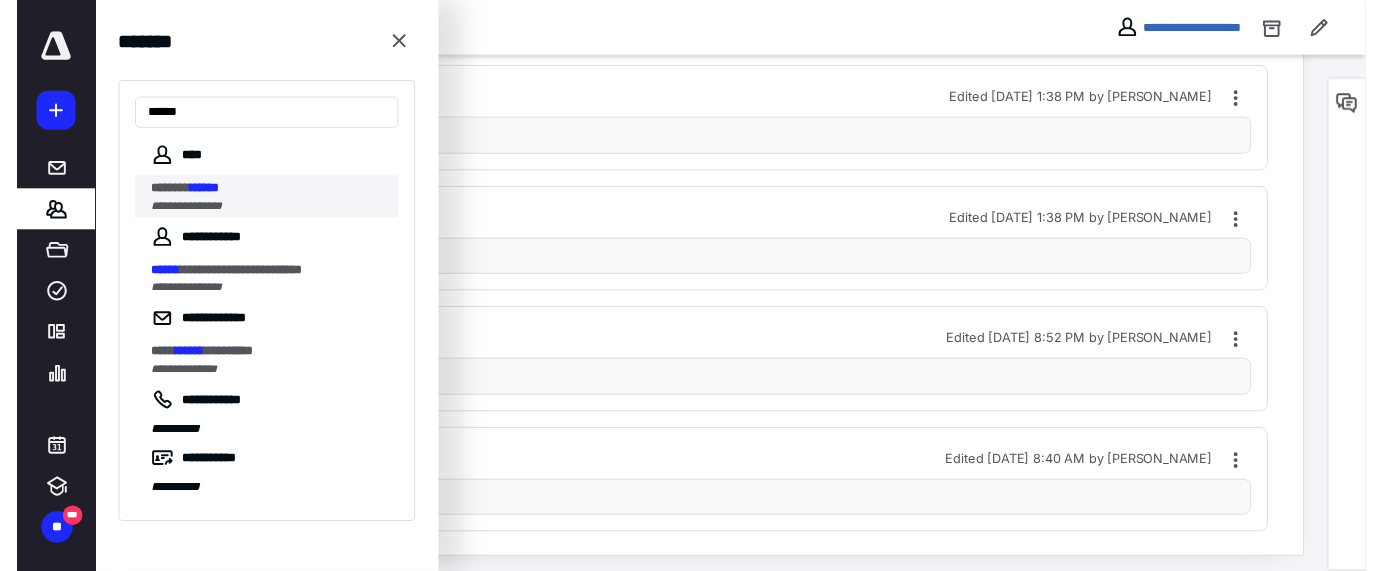 scroll, scrollTop: 0, scrollLeft: 0, axis: both 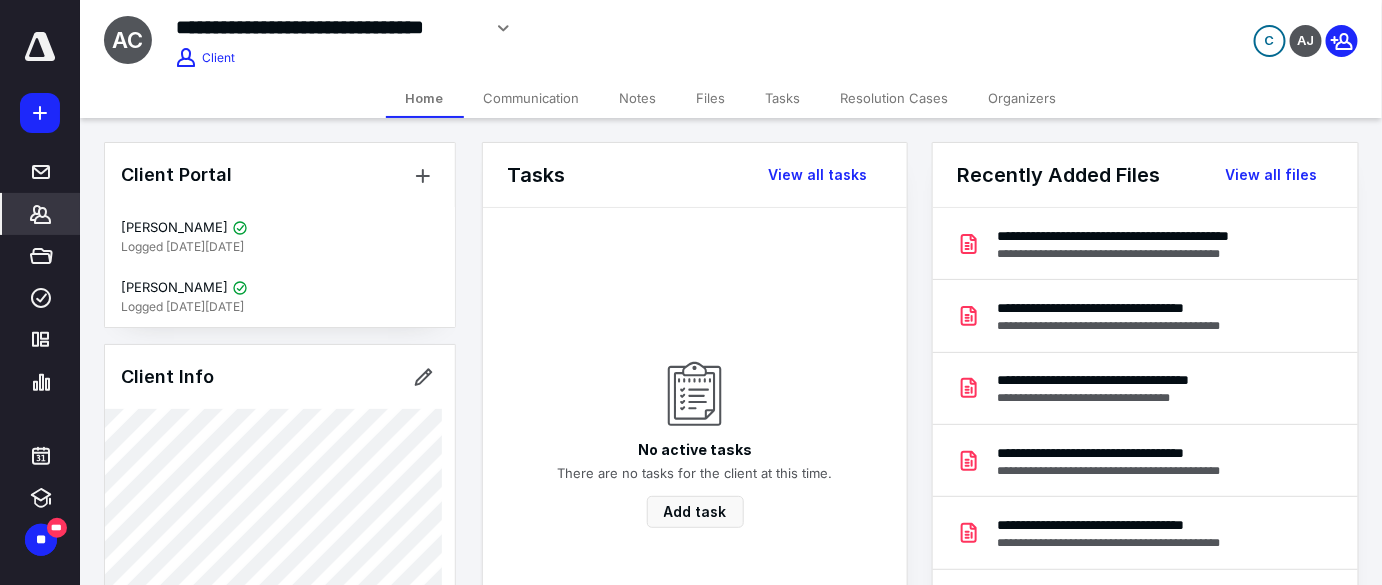 click on "Tasks" at bounding box center (783, 98) 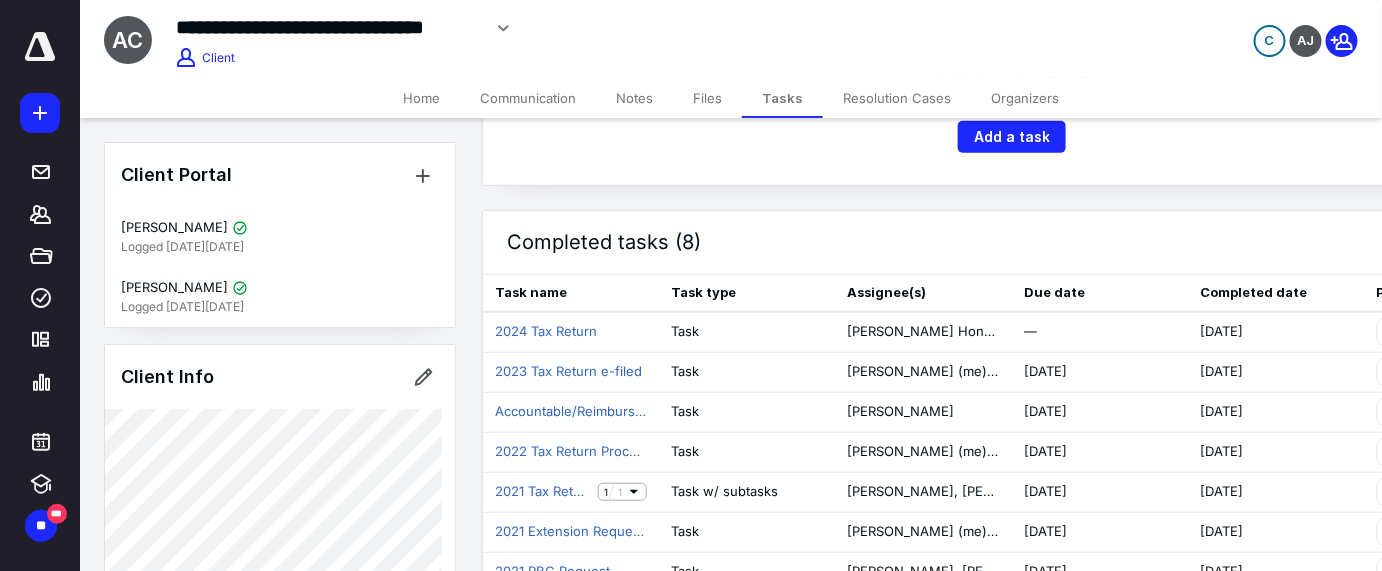 scroll, scrollTop: 261, scrollLeft: 0, axis: vertical 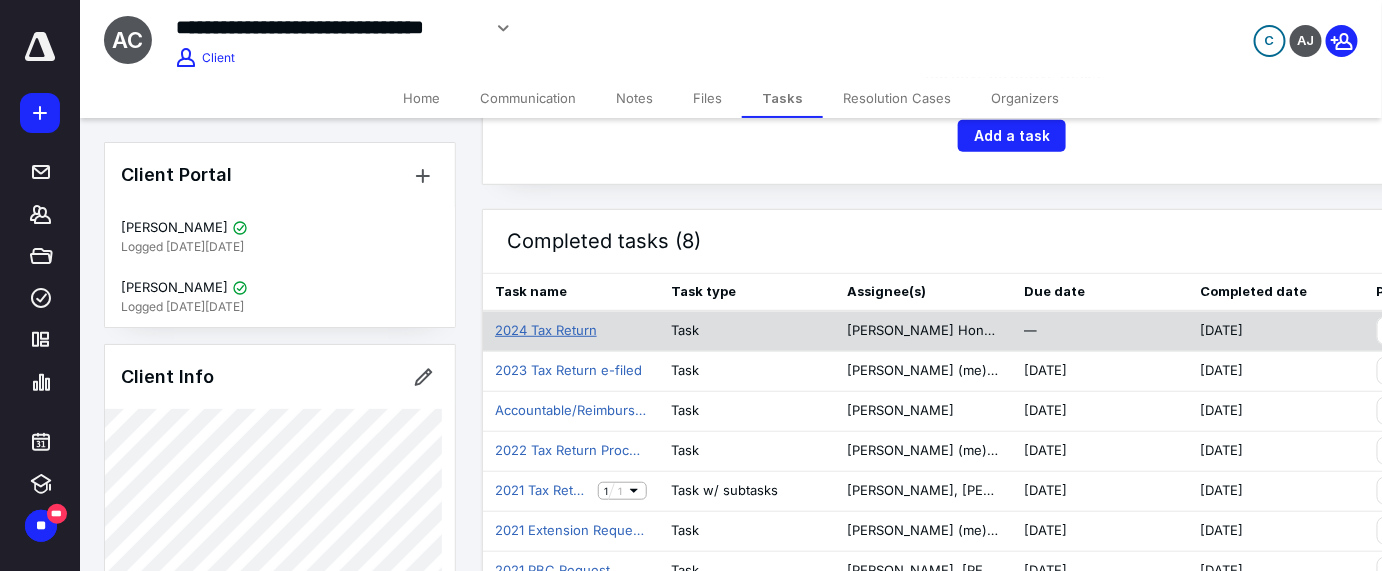click on "2024 Tax Return" at bounding box center [546, 331] 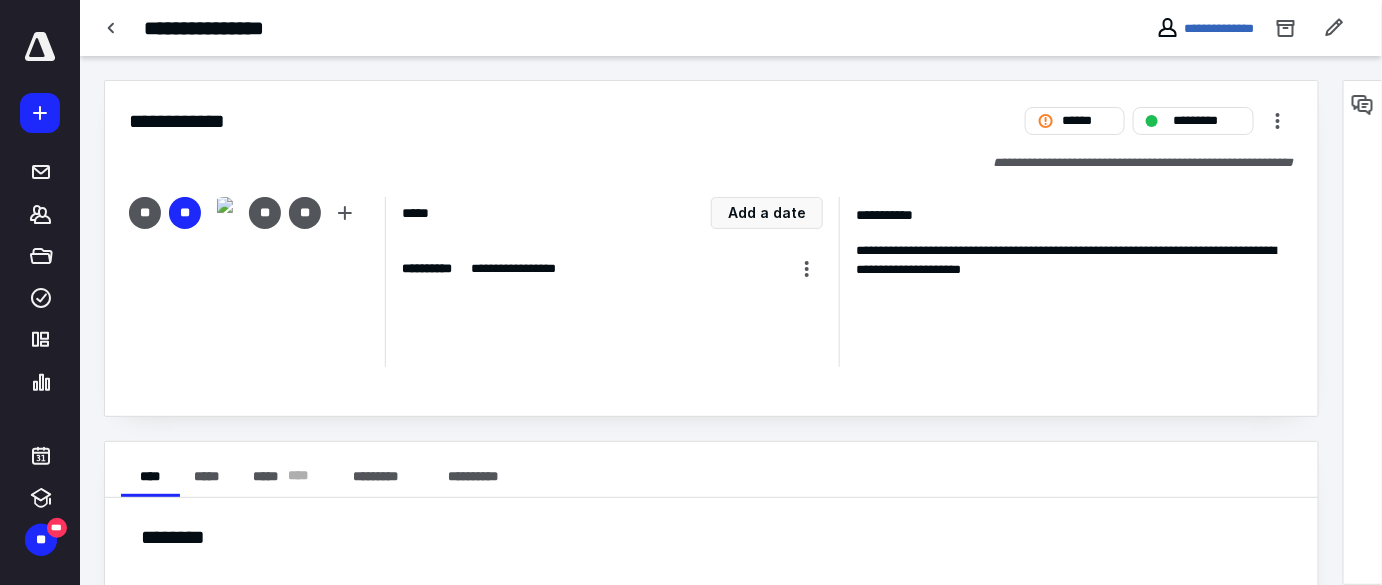 scroll, scrollTop: 90, scrollLeft: 0, axis: vertical 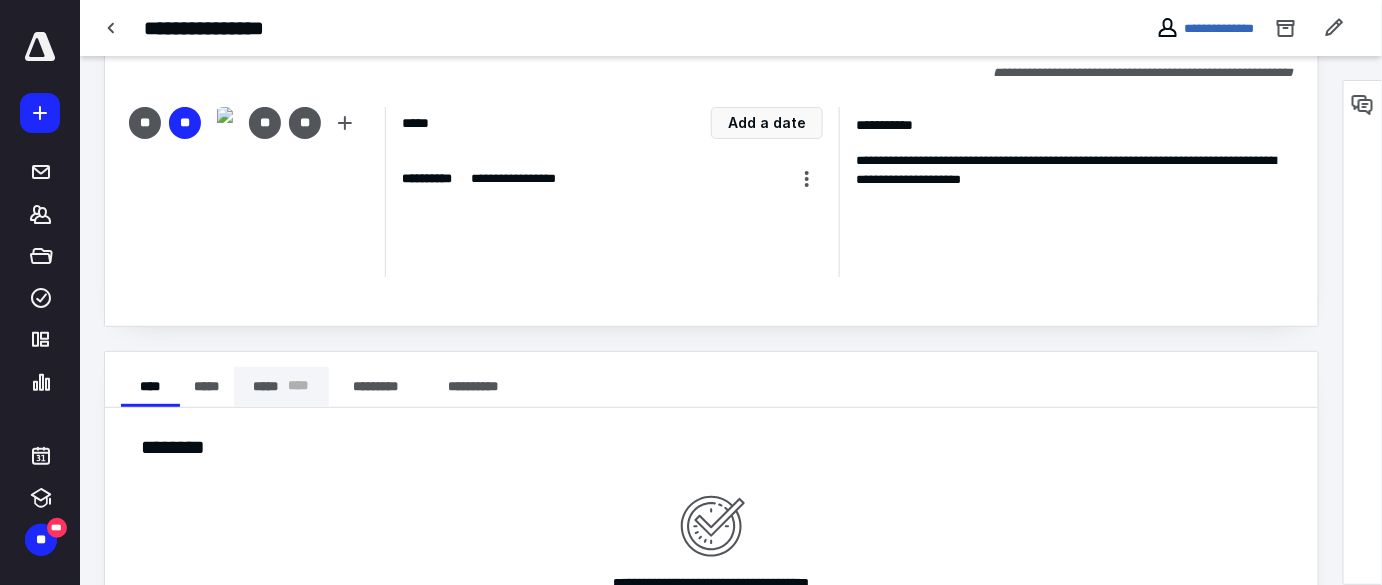 click on "***** * ** *" at bounding box center [281, 387] 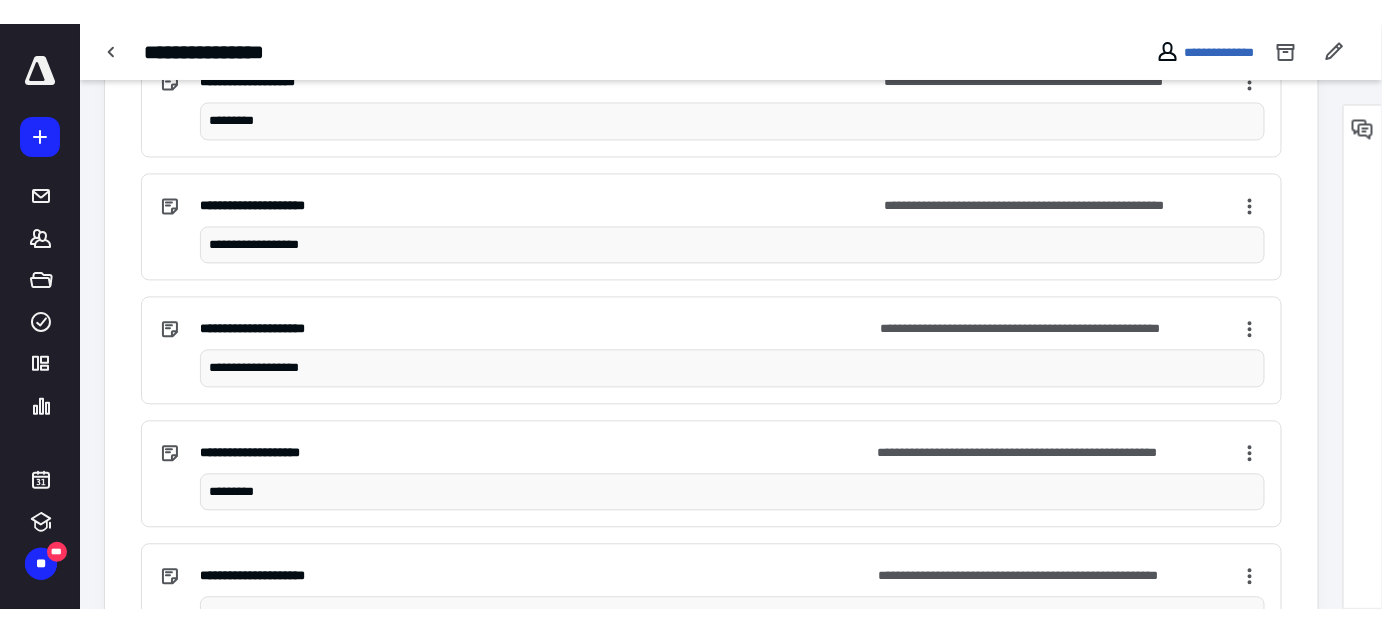 scroll, scrollTop: 1162, scrollLeft: 0, axis: vertical 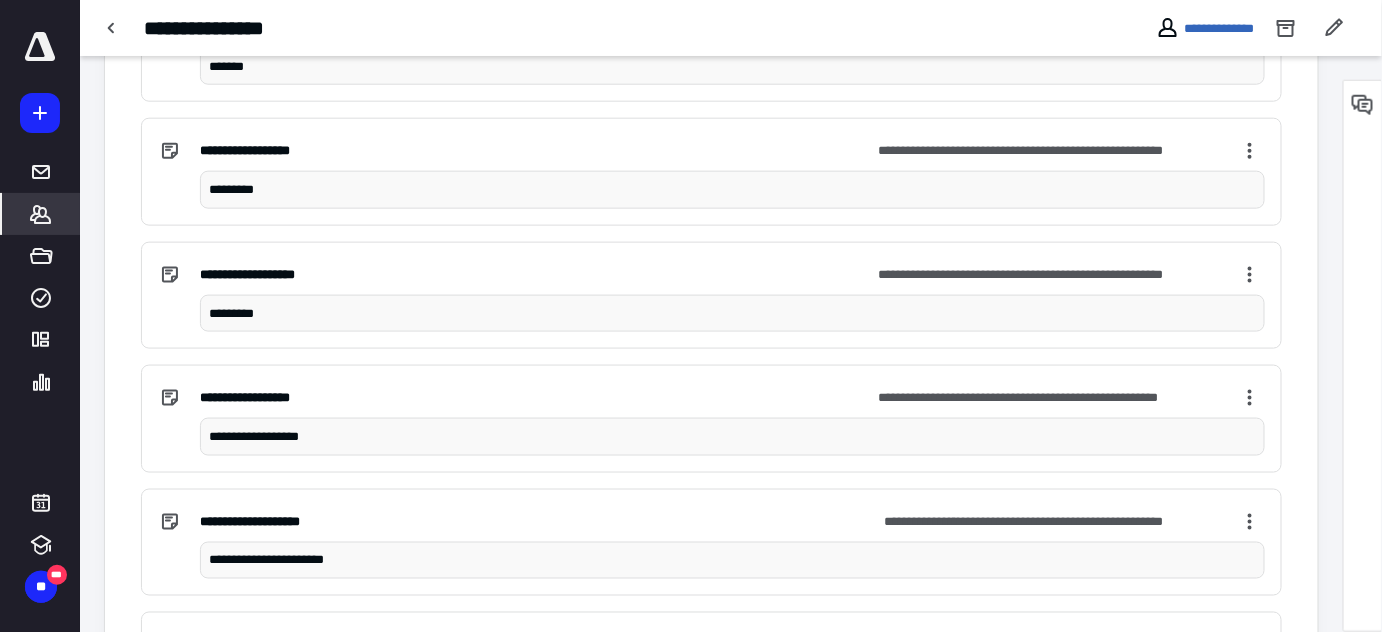 click on "*******" at bounding box center [41, 214] 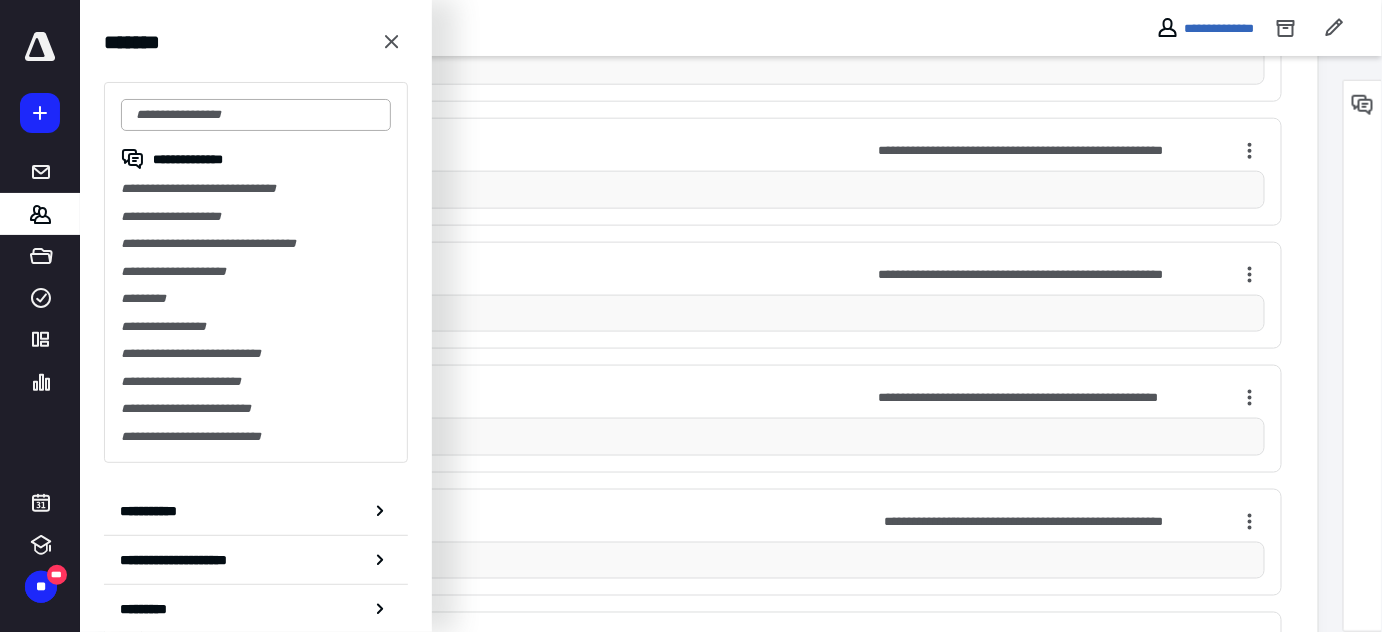 click at bounding box center (256, 115) 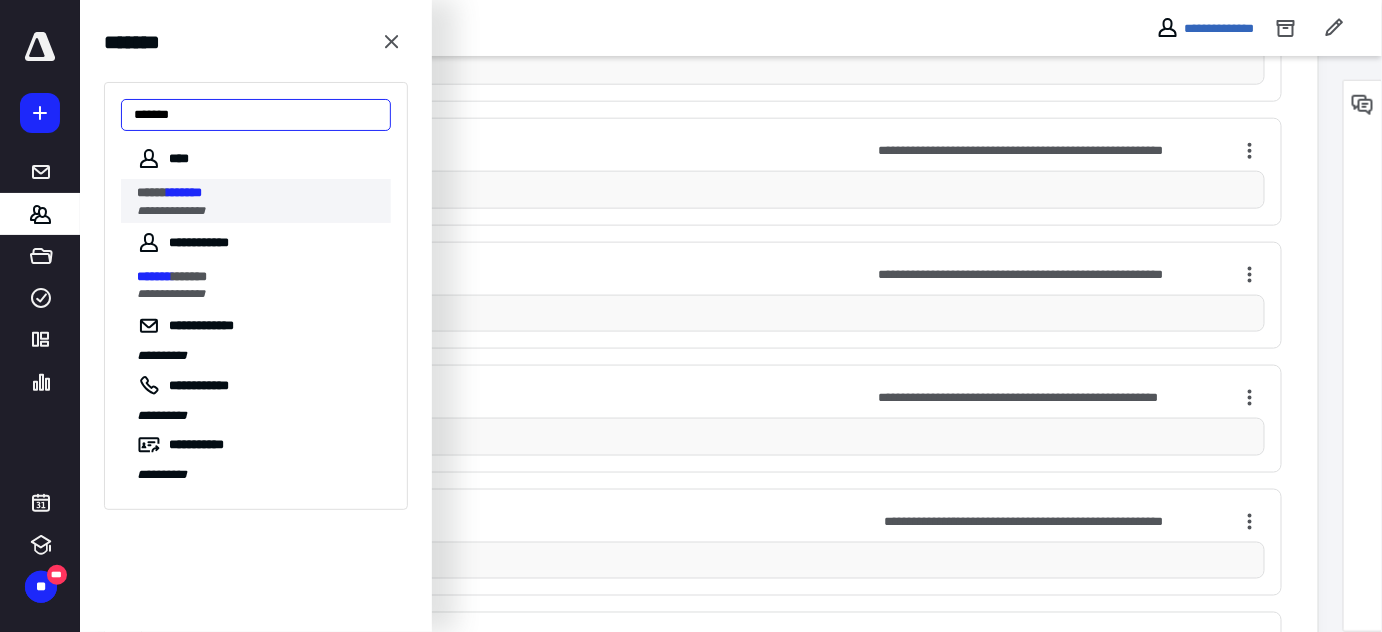 type on "*******" 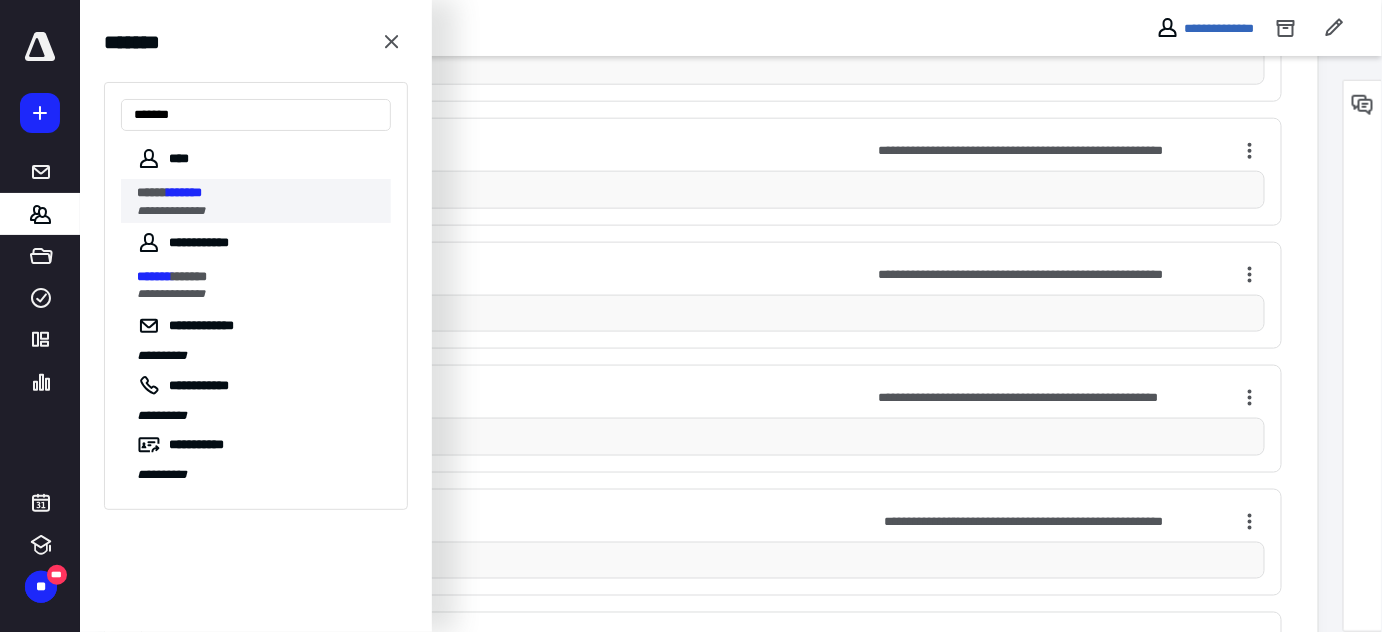 click on "*******" at bounding box center [184, 192] 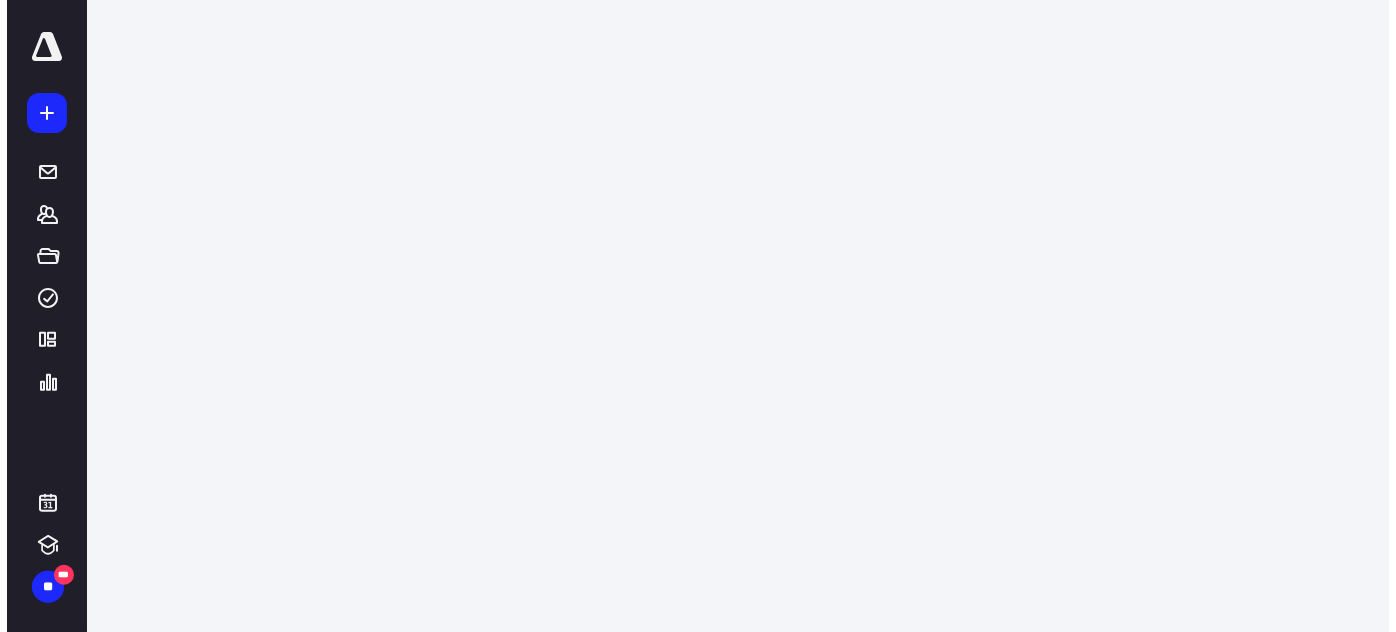 scroll, scrollTop: 0, scrollLeft: 0, axis: both 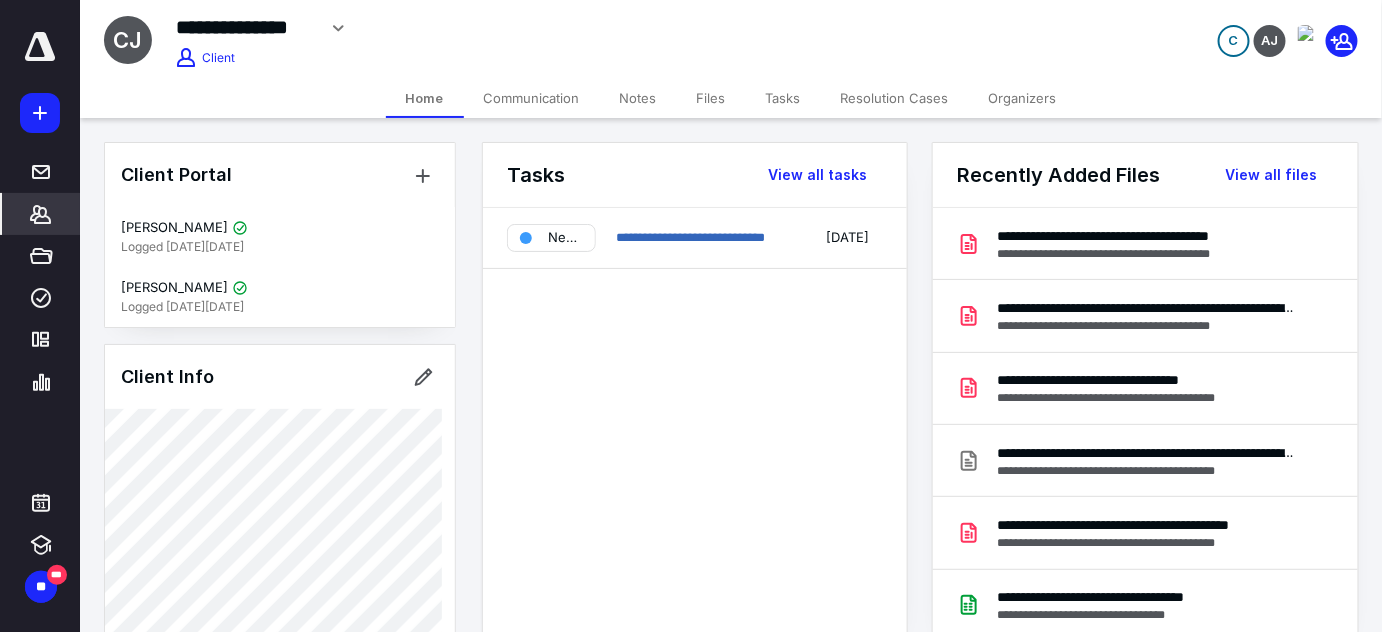 click on "Files" at bounding box center [711, 98] 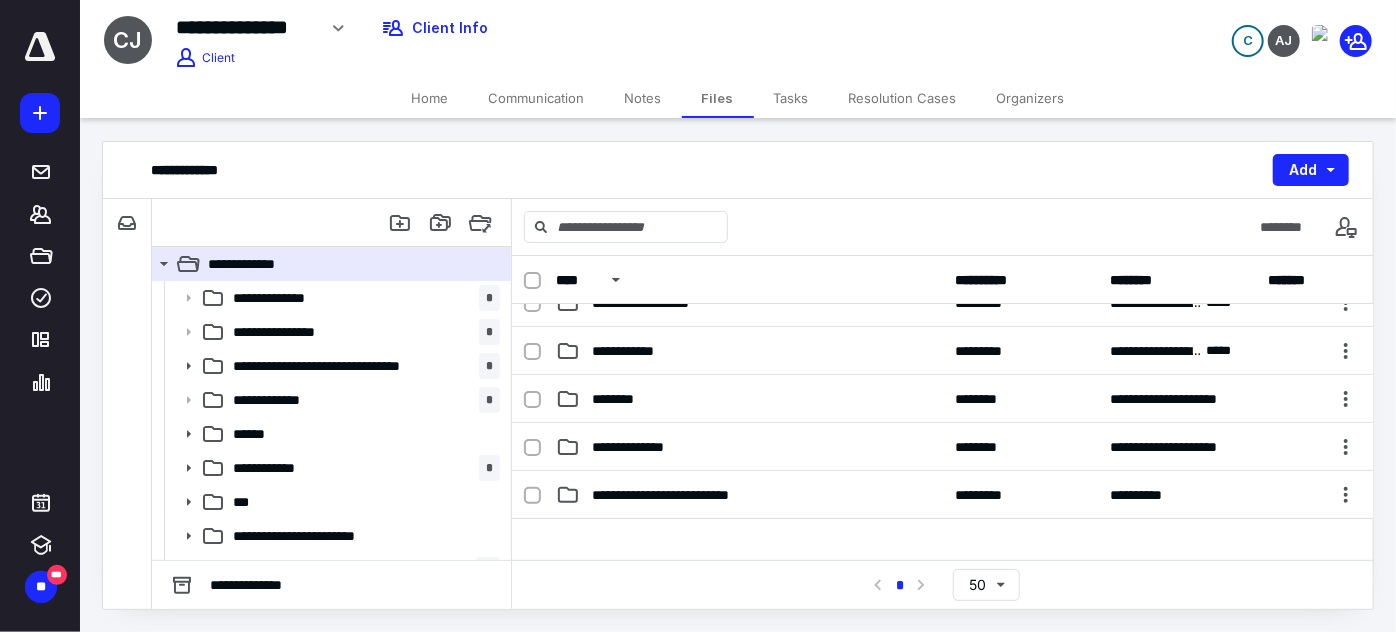 scroll, scrollTop: 454, scrollLeft: 0, axis: vertical 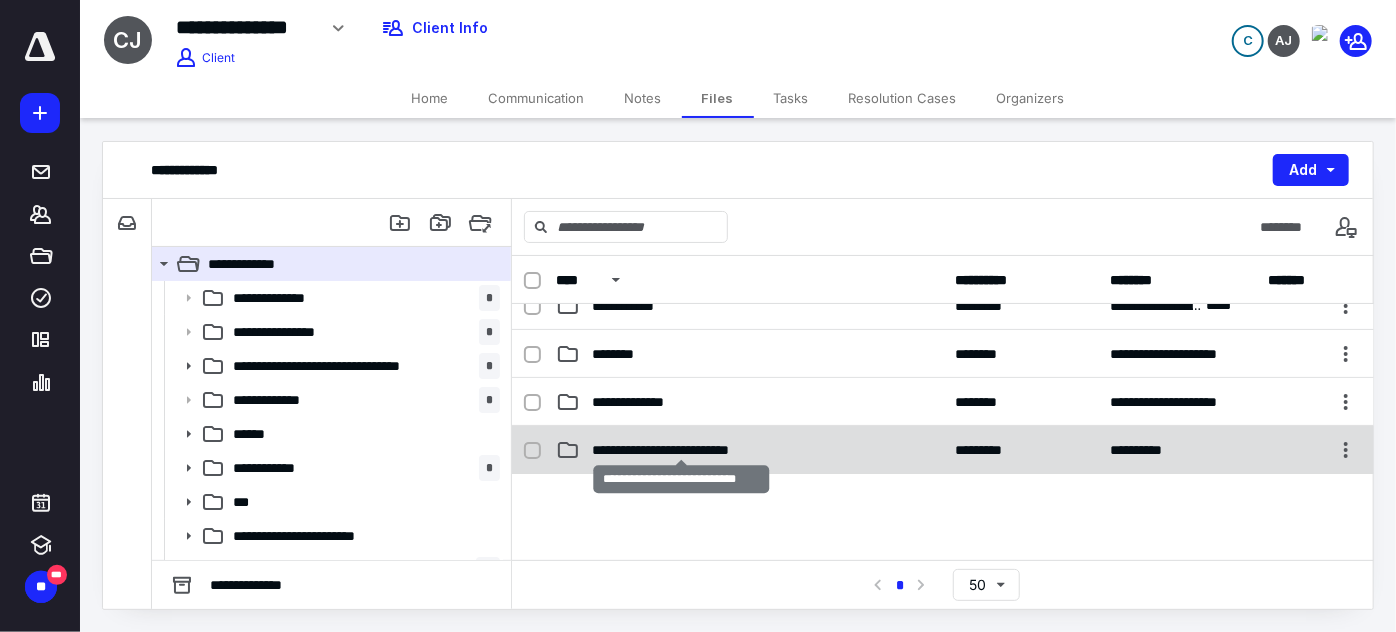 click on "**********" at bounding box center (682, 450) 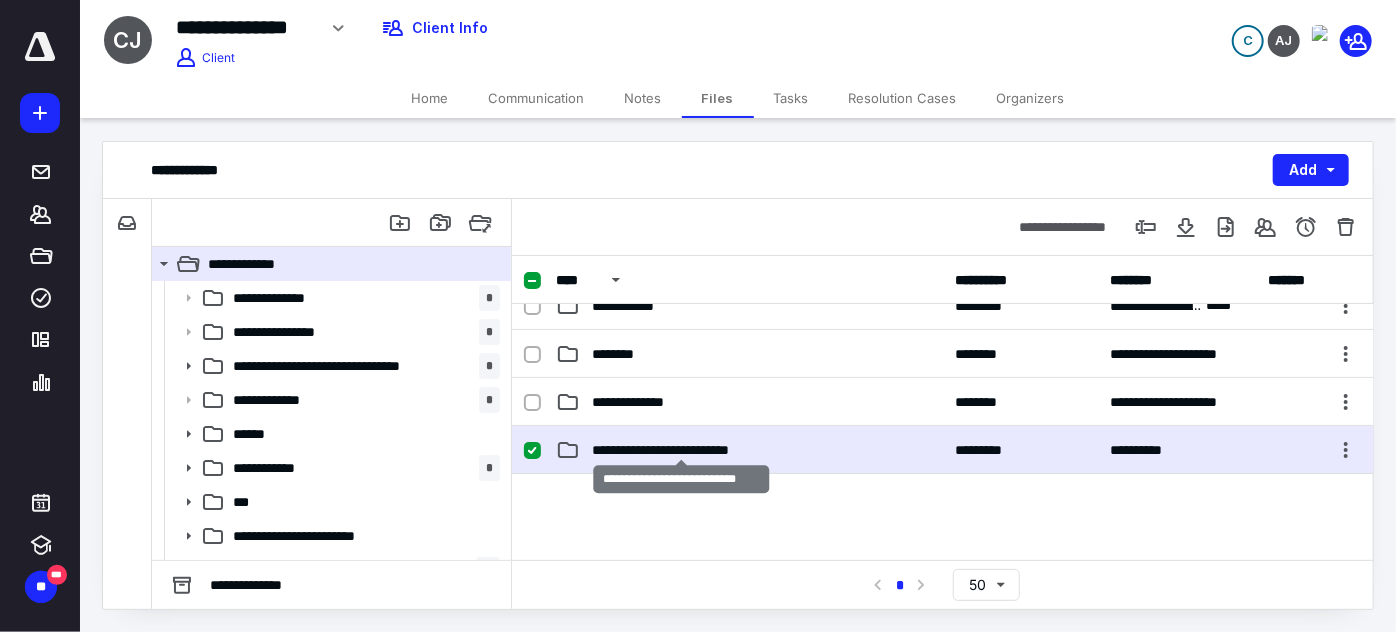 click on "**********" at bounding box center [682, 450] 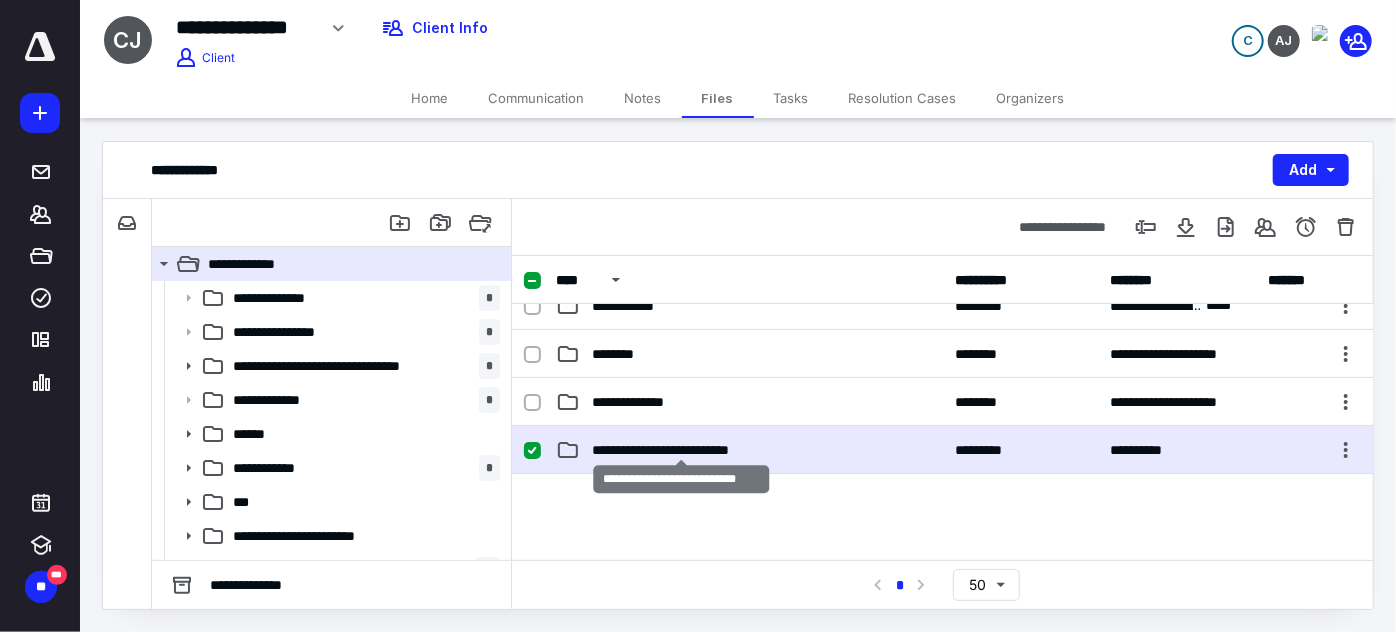 scroll, scrollTop: 0, scrollLeft: 0, axis: both 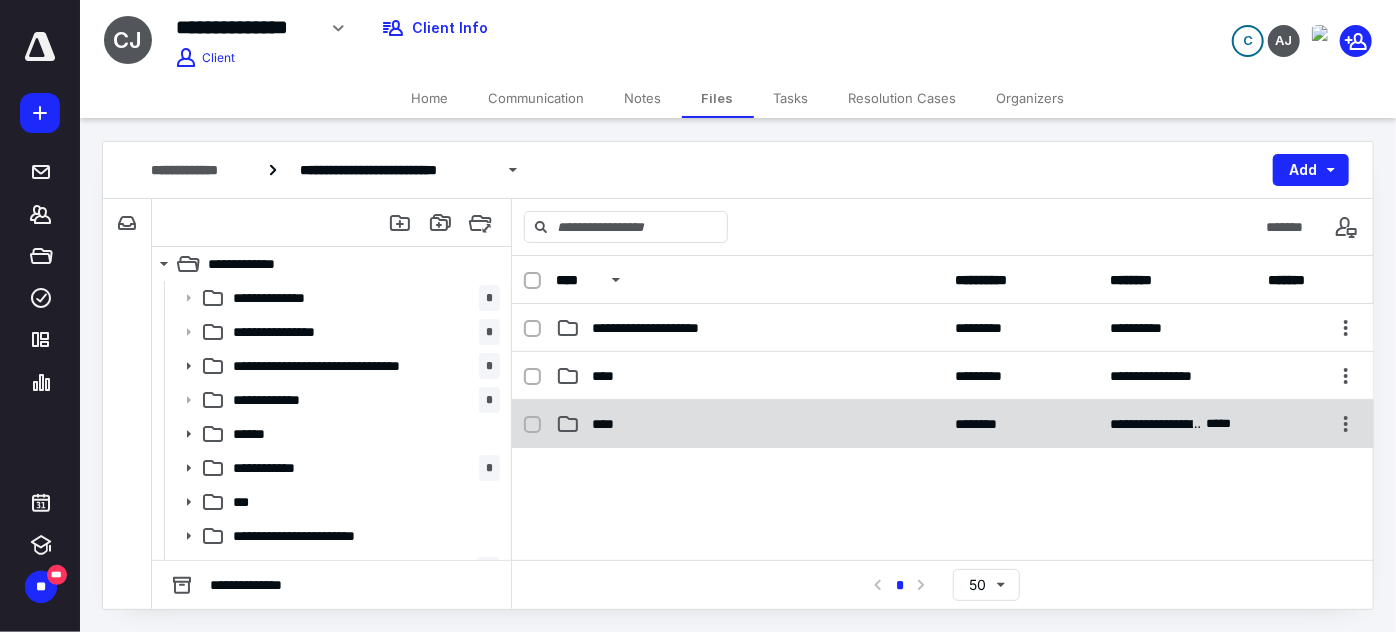 click on "****" at bounding box center [609, 424] 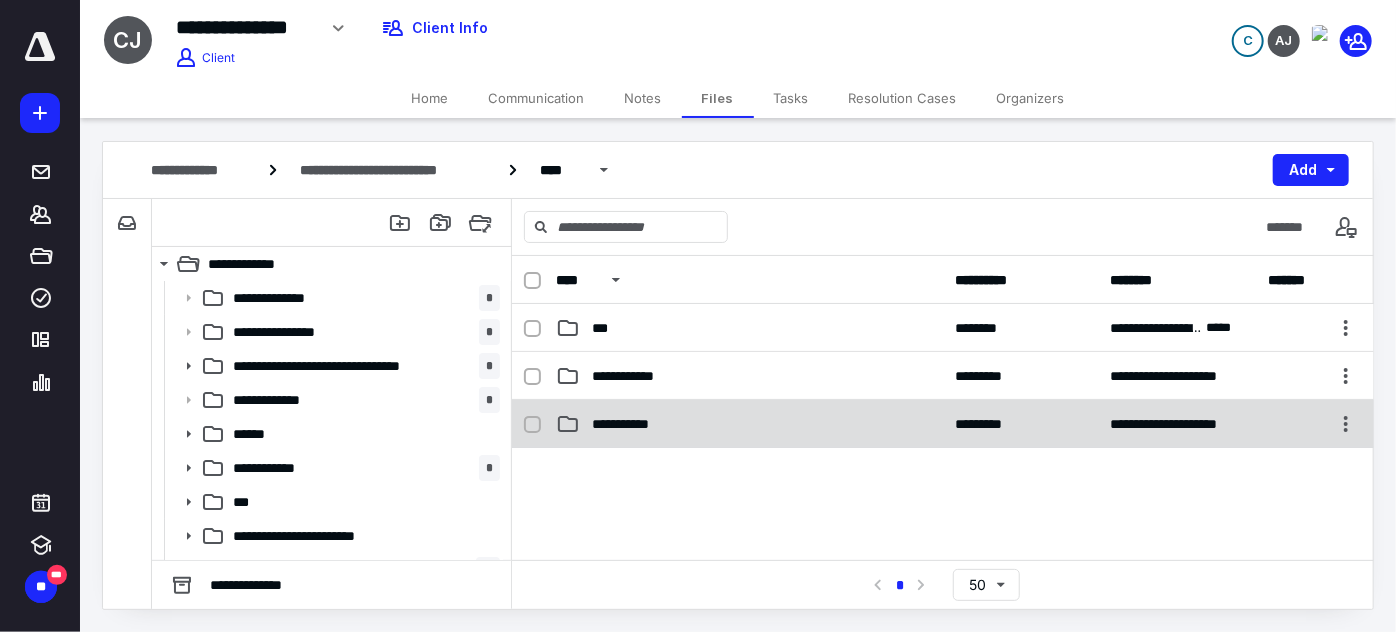 click on "**********" at bounding box center (749, 424) 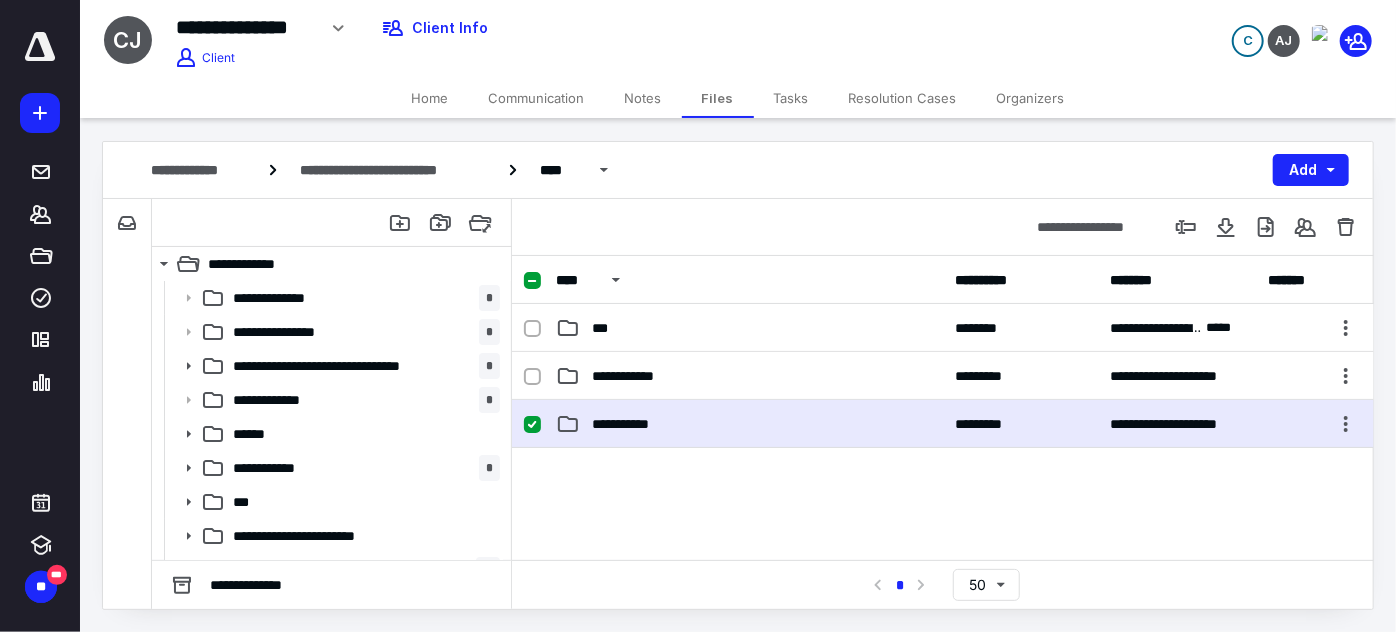 click on "**********" at bounding box center (749, 424) 